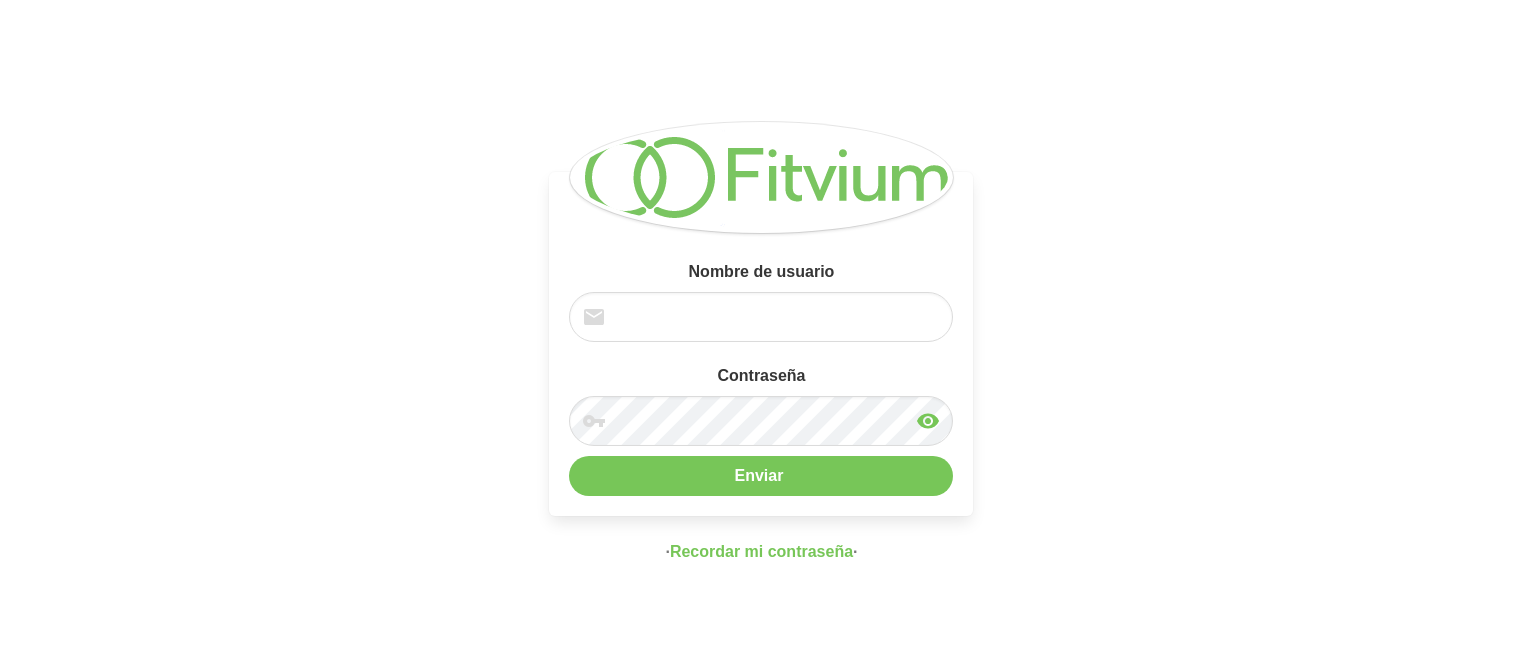 scroll, scrollTop: 0, scrollLeft: 0, axis: both 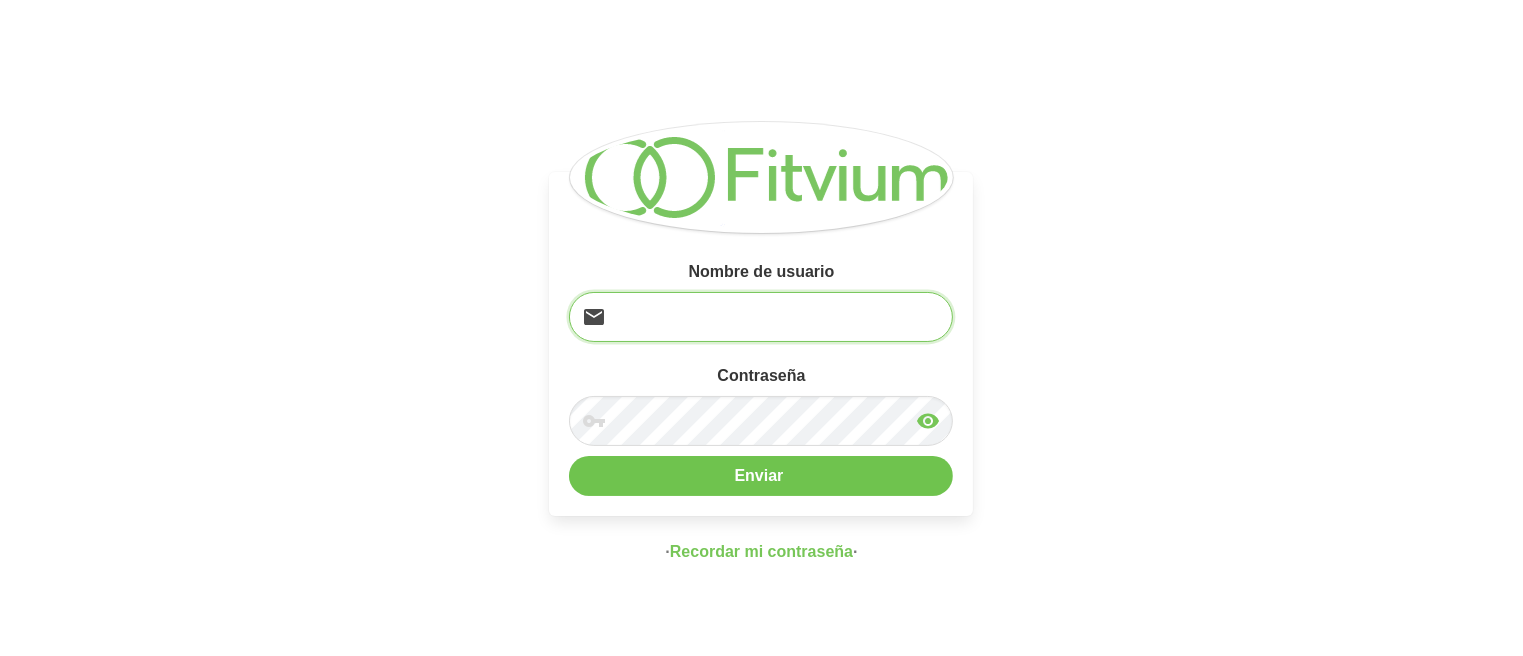 type on "[EMAIL]" 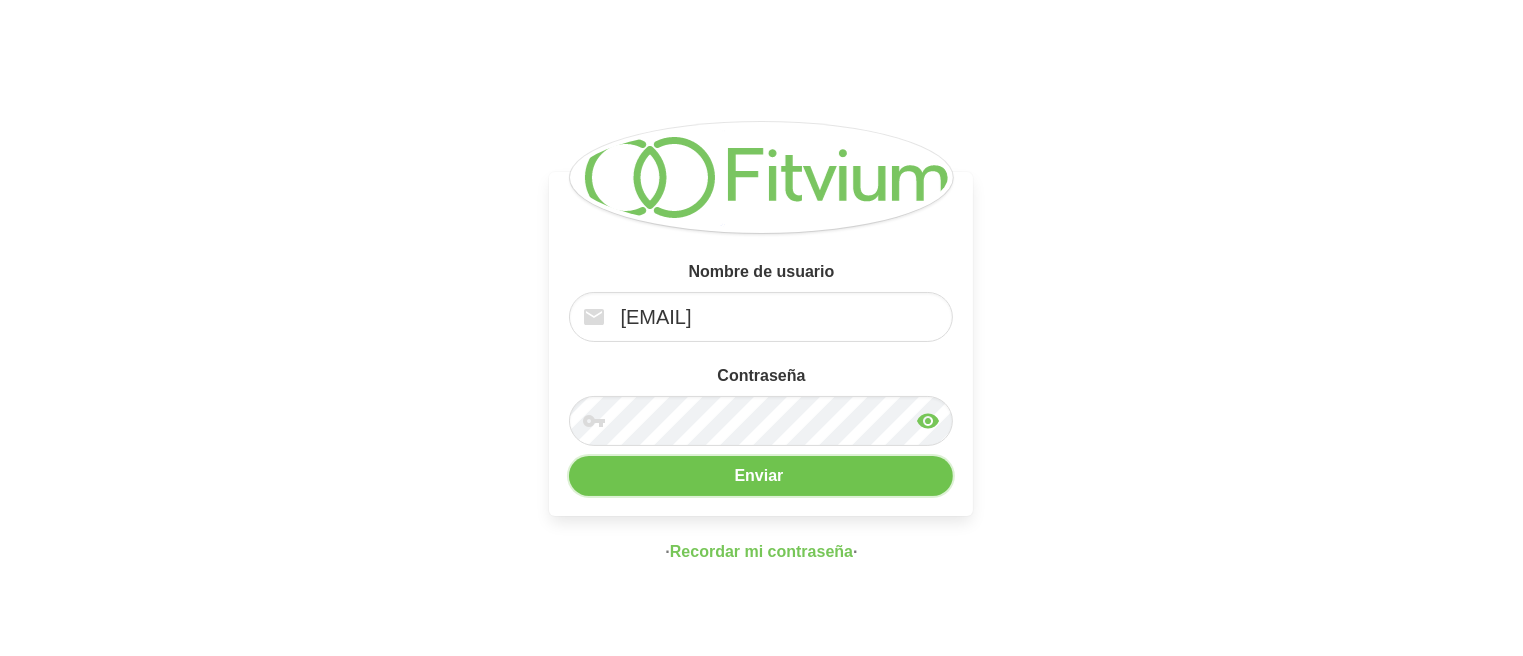 click on "Enviar" at bounding box center (761, 476) 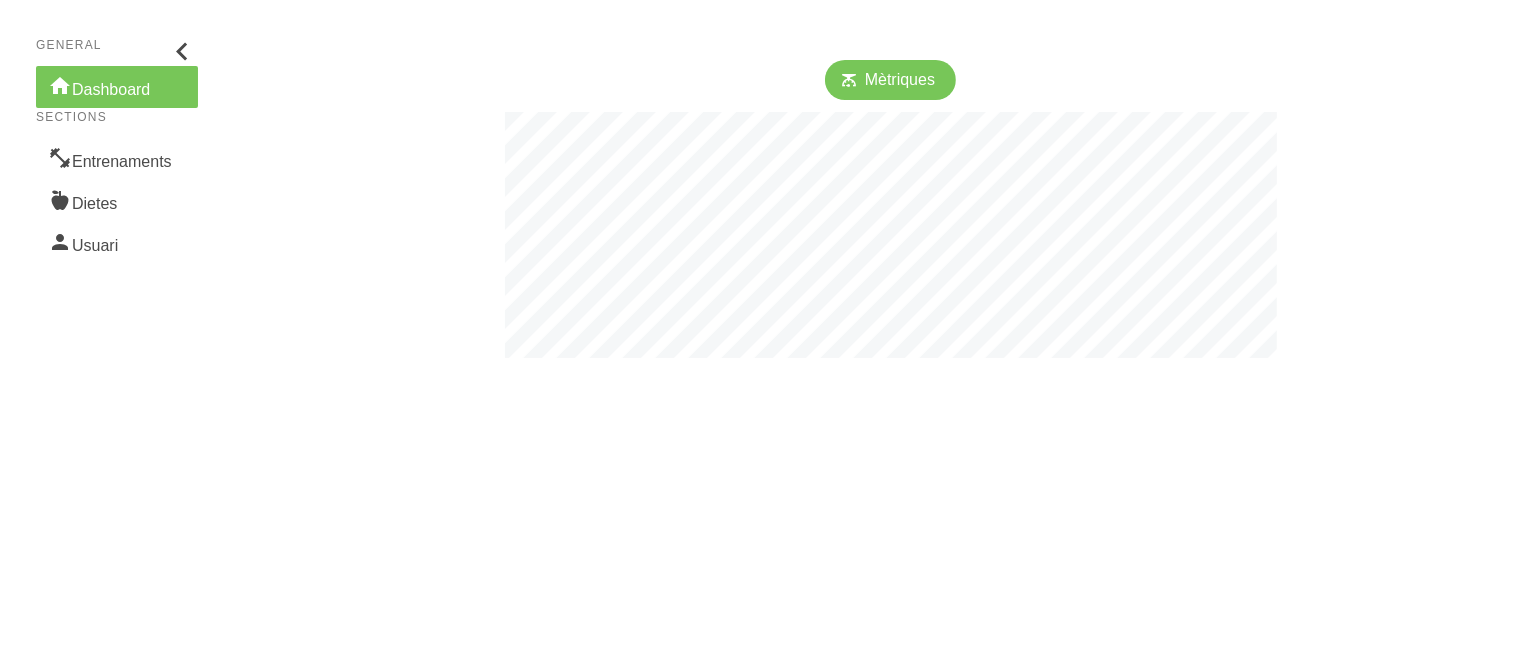 scroll, scrollTop: 999344, scrollLeft: 998476, axis: both 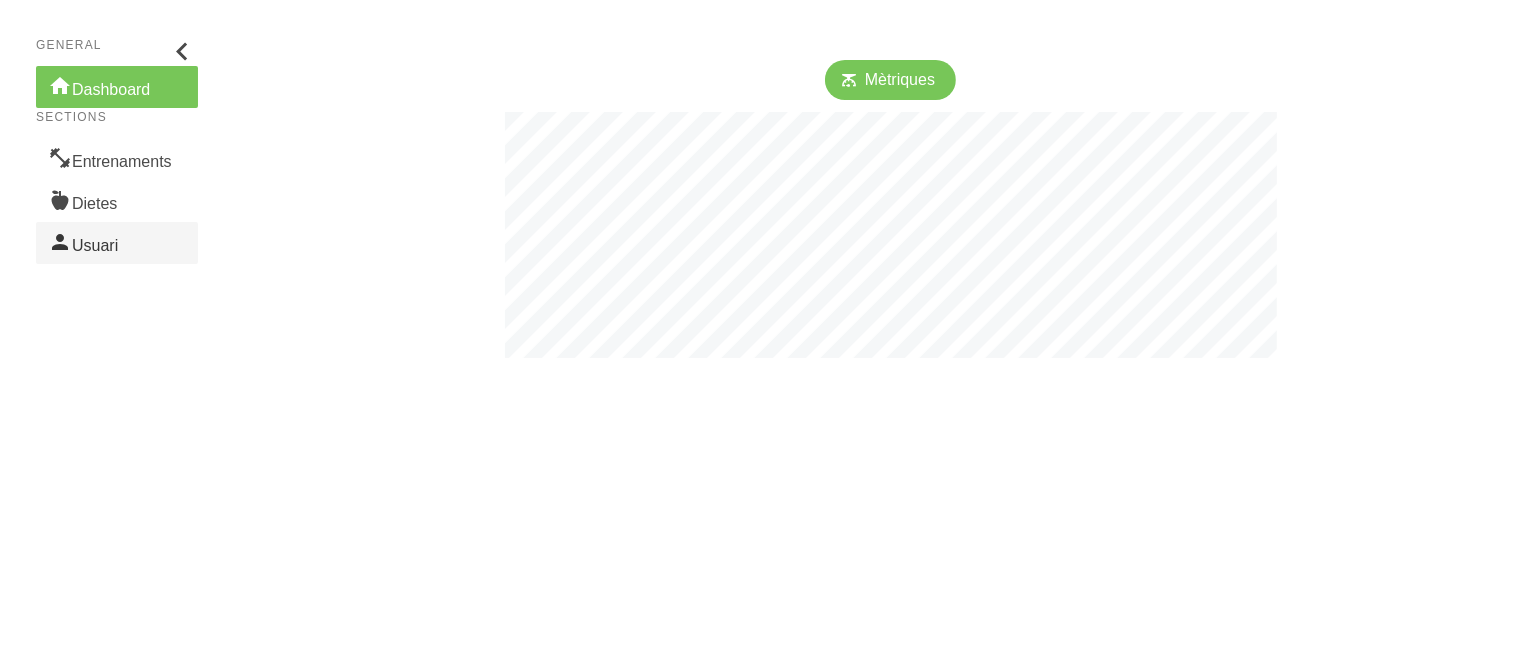 click on "Usuari" at bounding box center (117, 243) 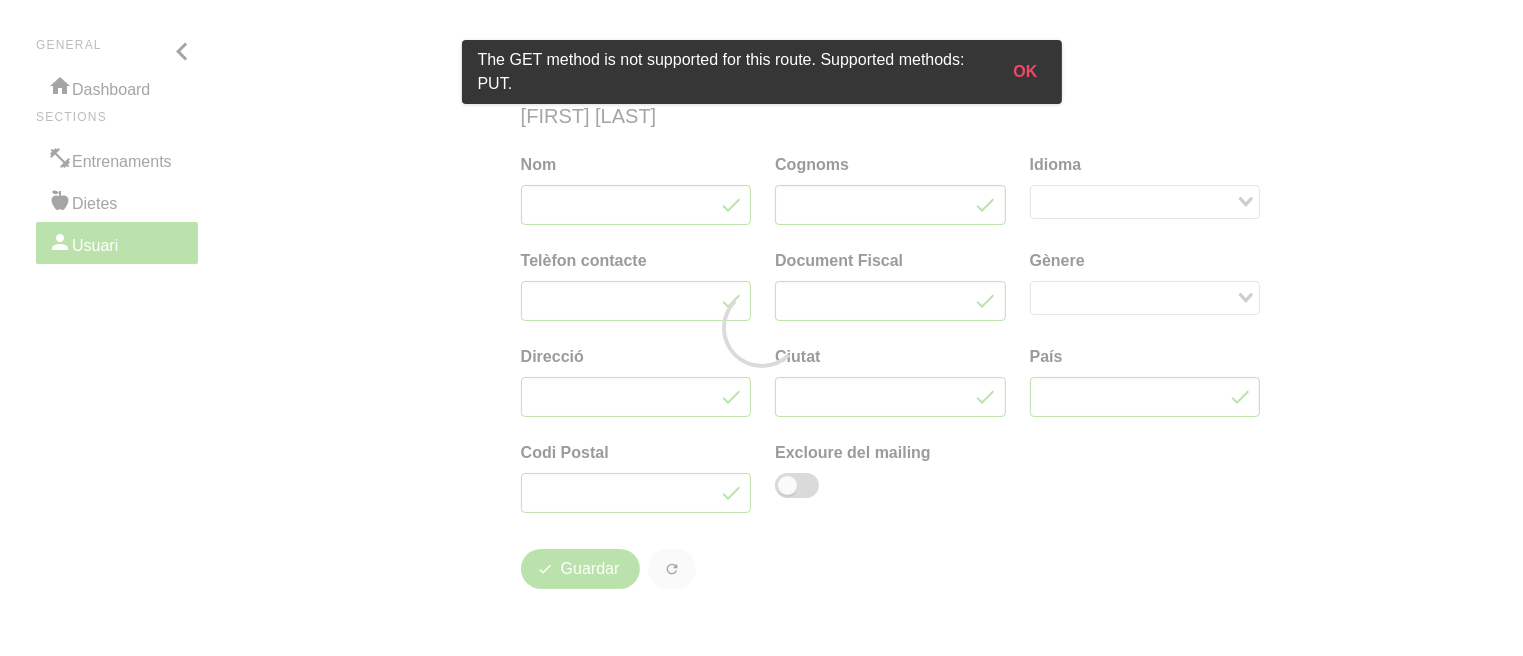 type on "victor" 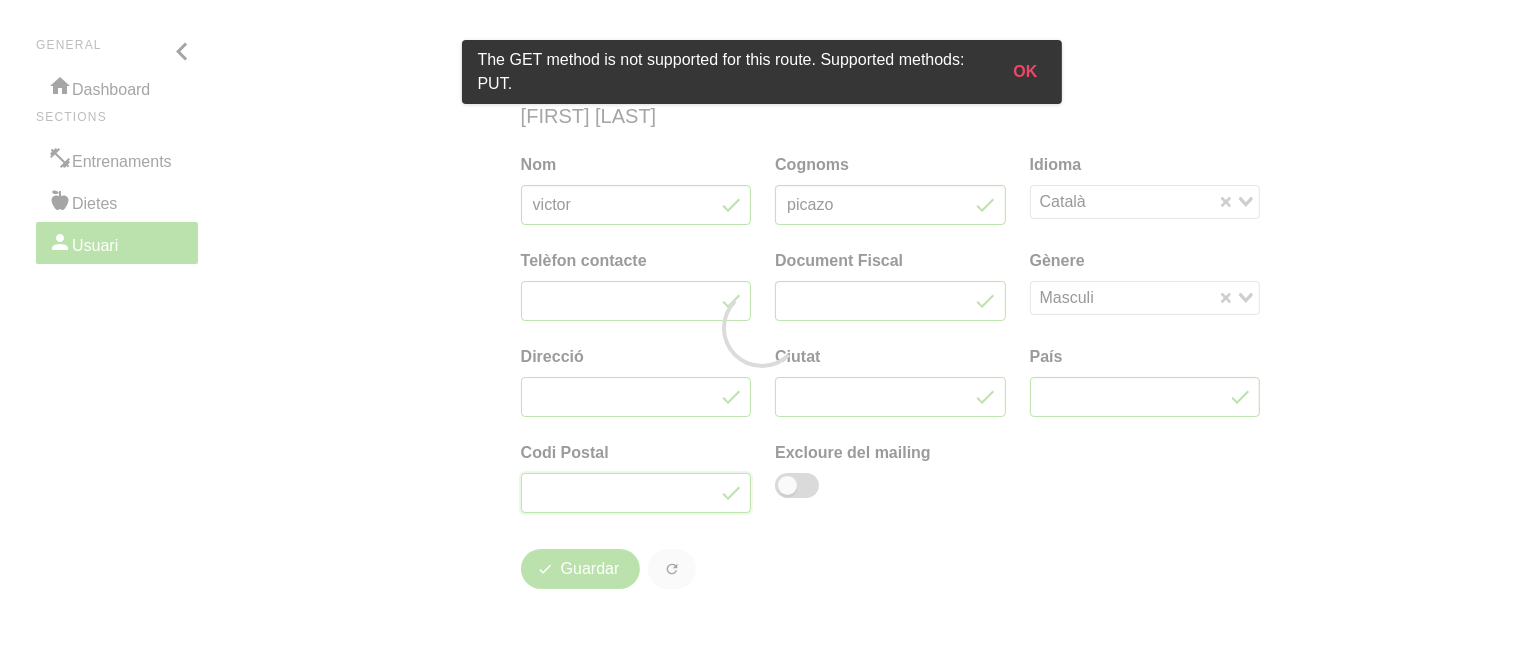 type on "[EMAIL]" 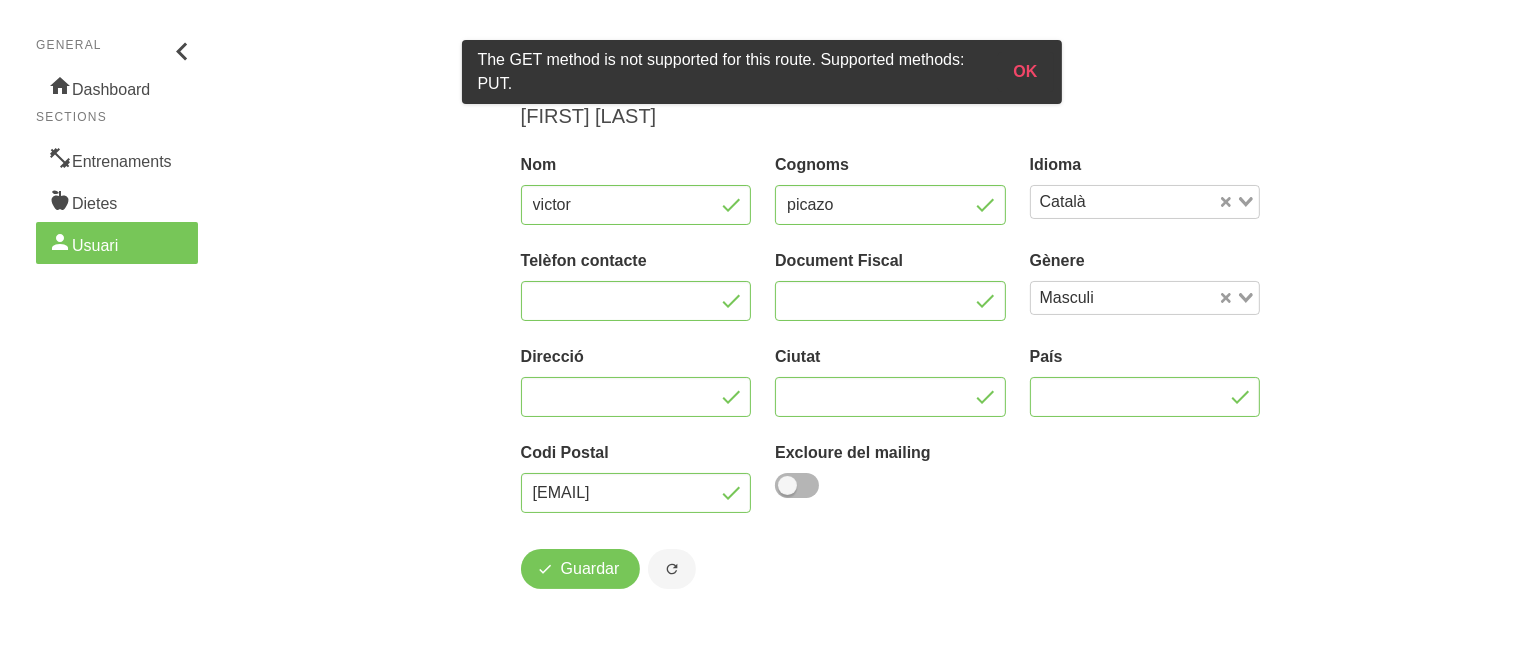 type 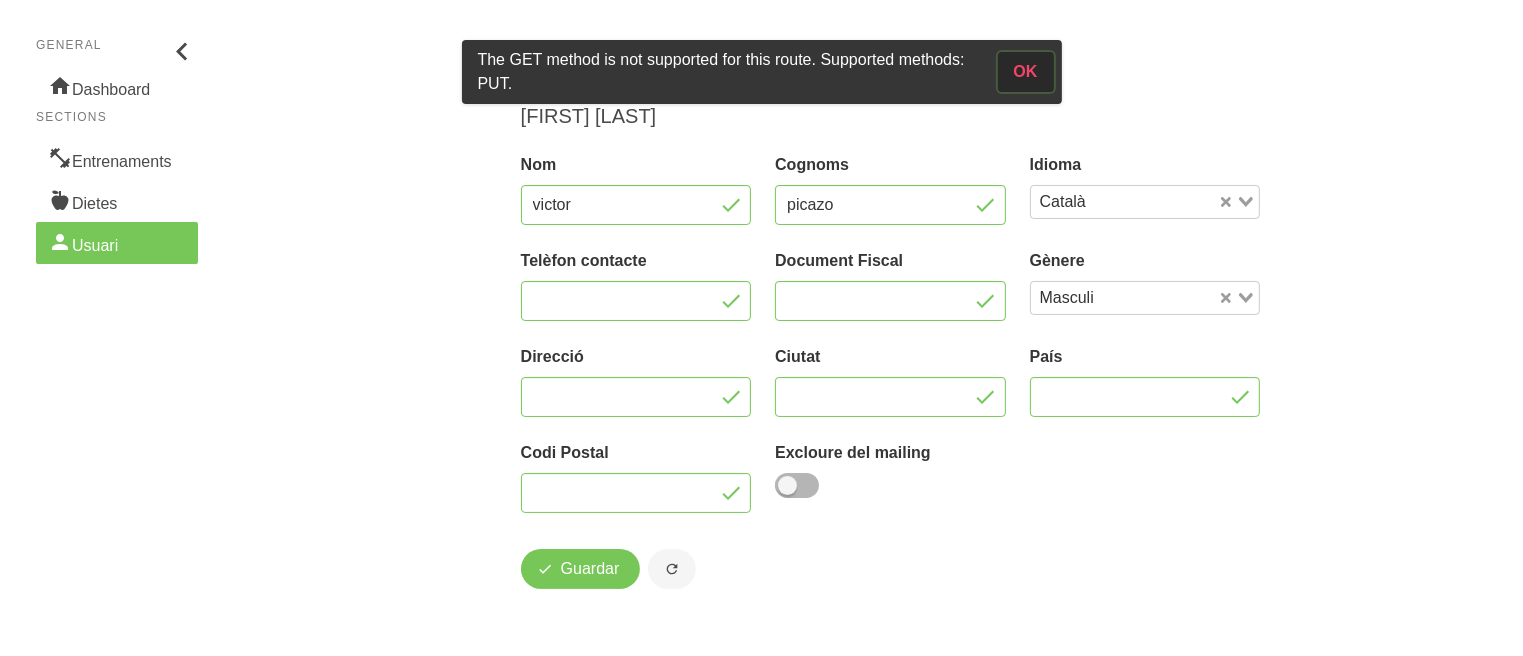 click on "OK" at bounding box center [1026, 72] 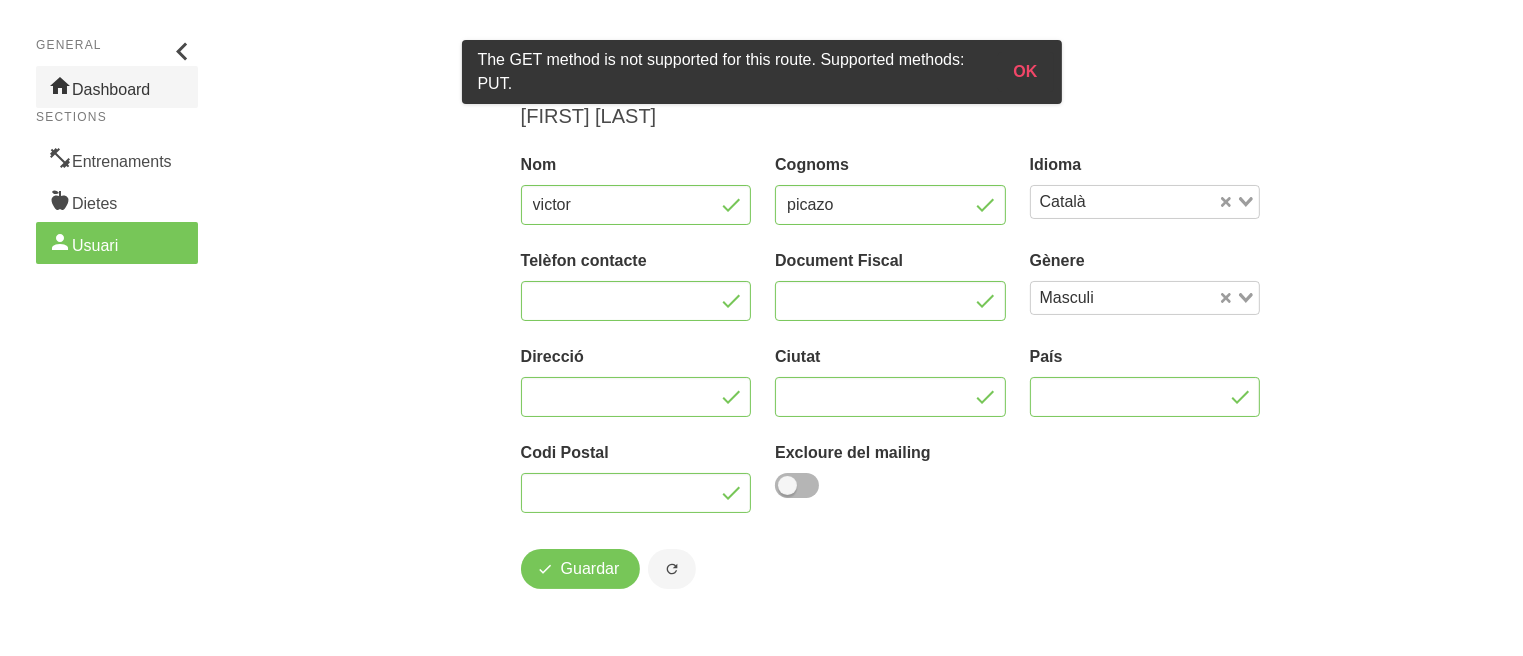 click on "Dashboard" at bounding box center (117, 87) 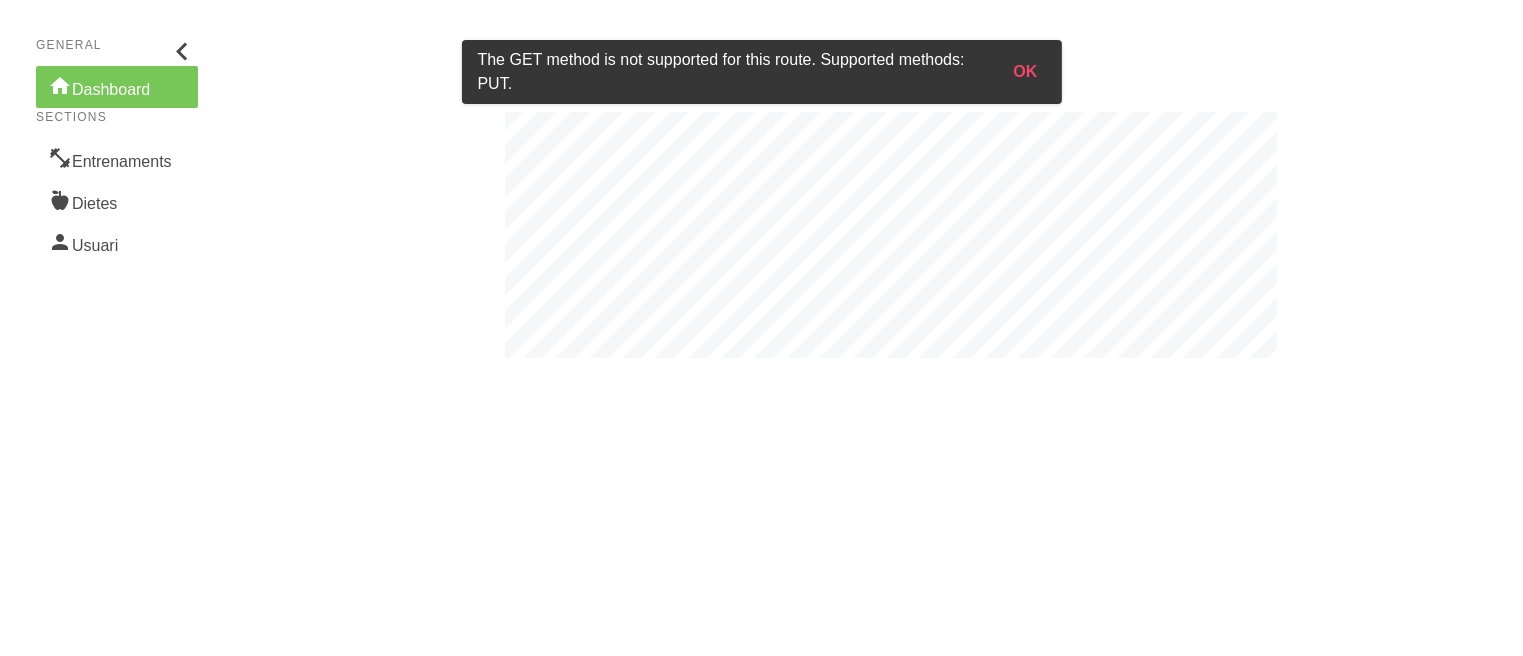 scroll, scrollTop: 999344, scrollLeft: 998476, axis: both 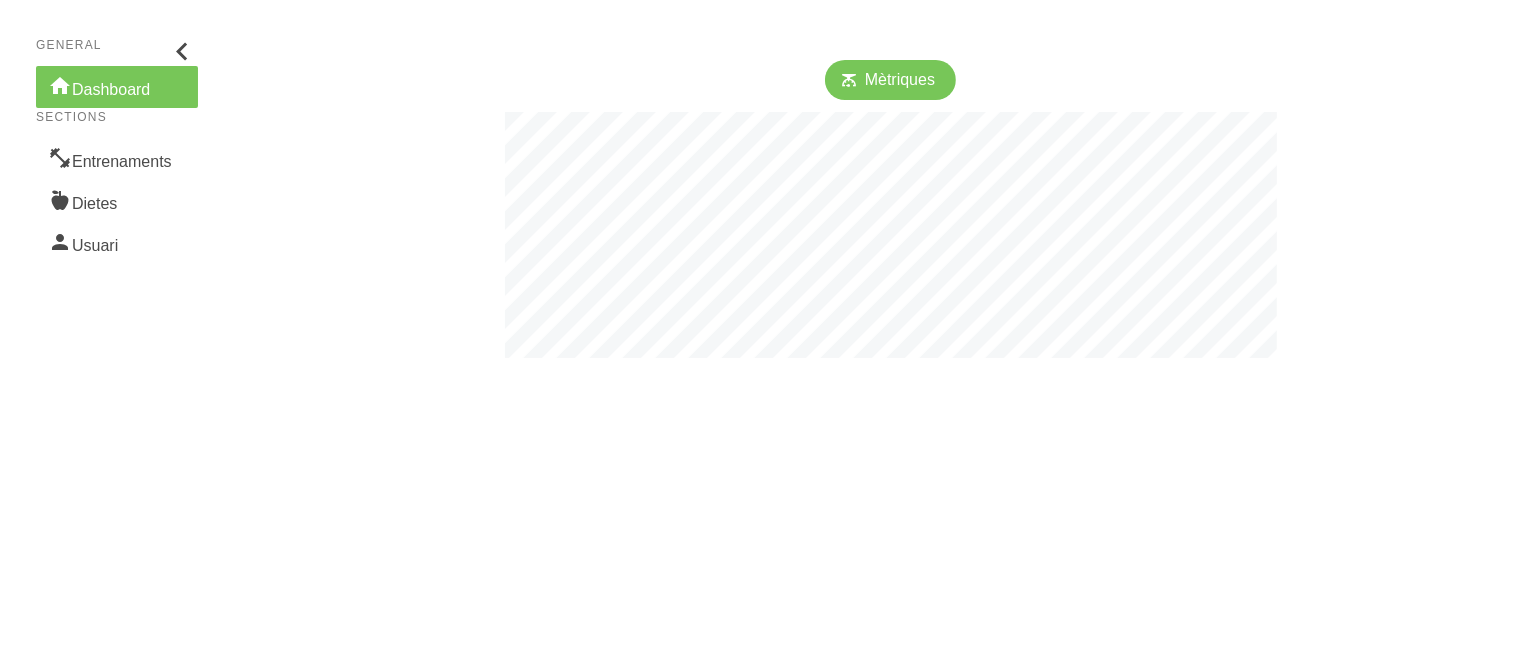 click on "Mètriques" at bounding box center [890, 206] 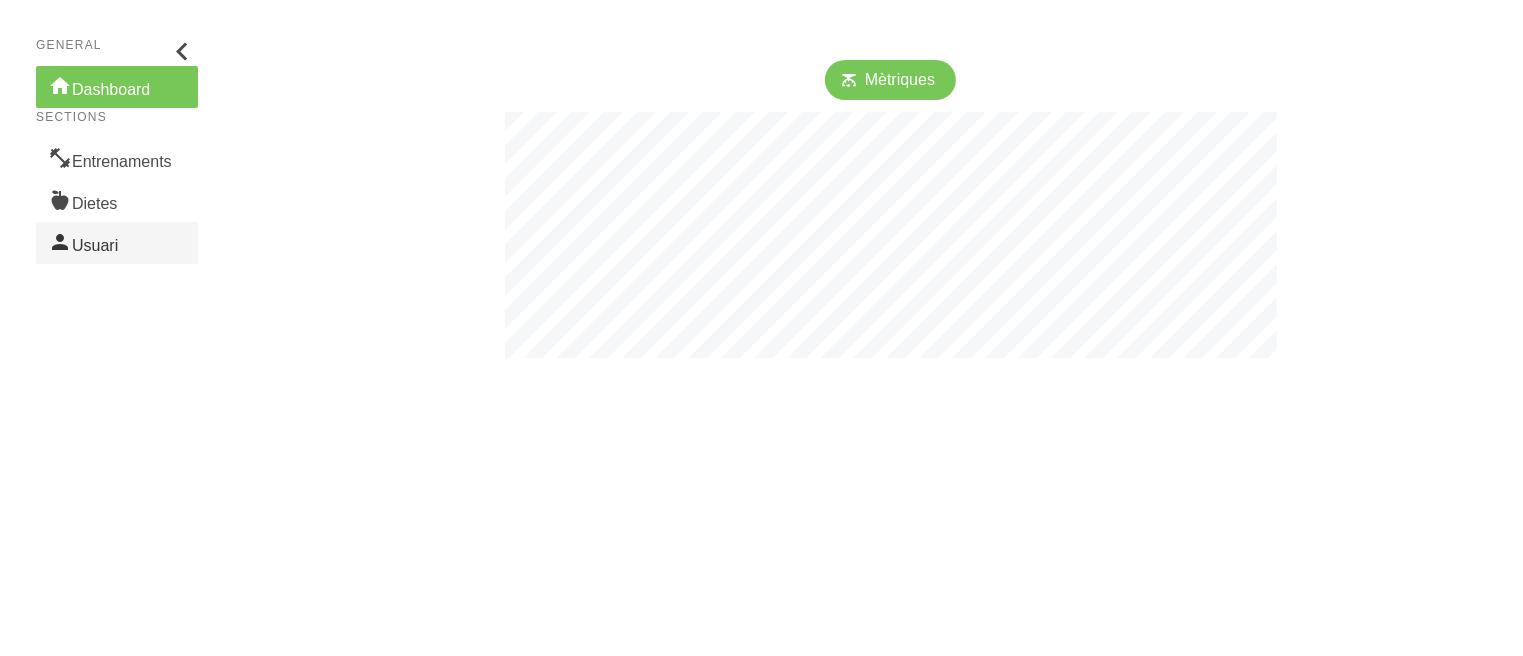 click on "Usuari" at bounding box center (117, 243) 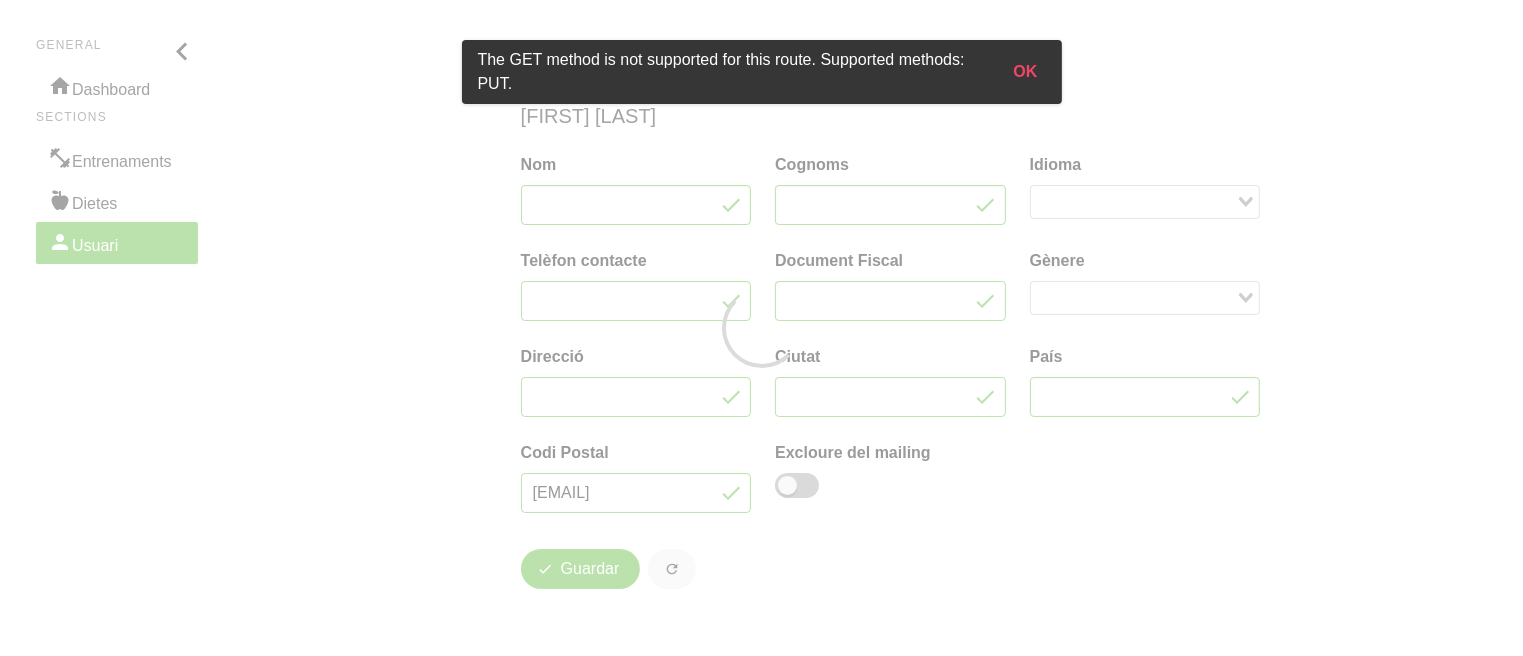 type on "victor" 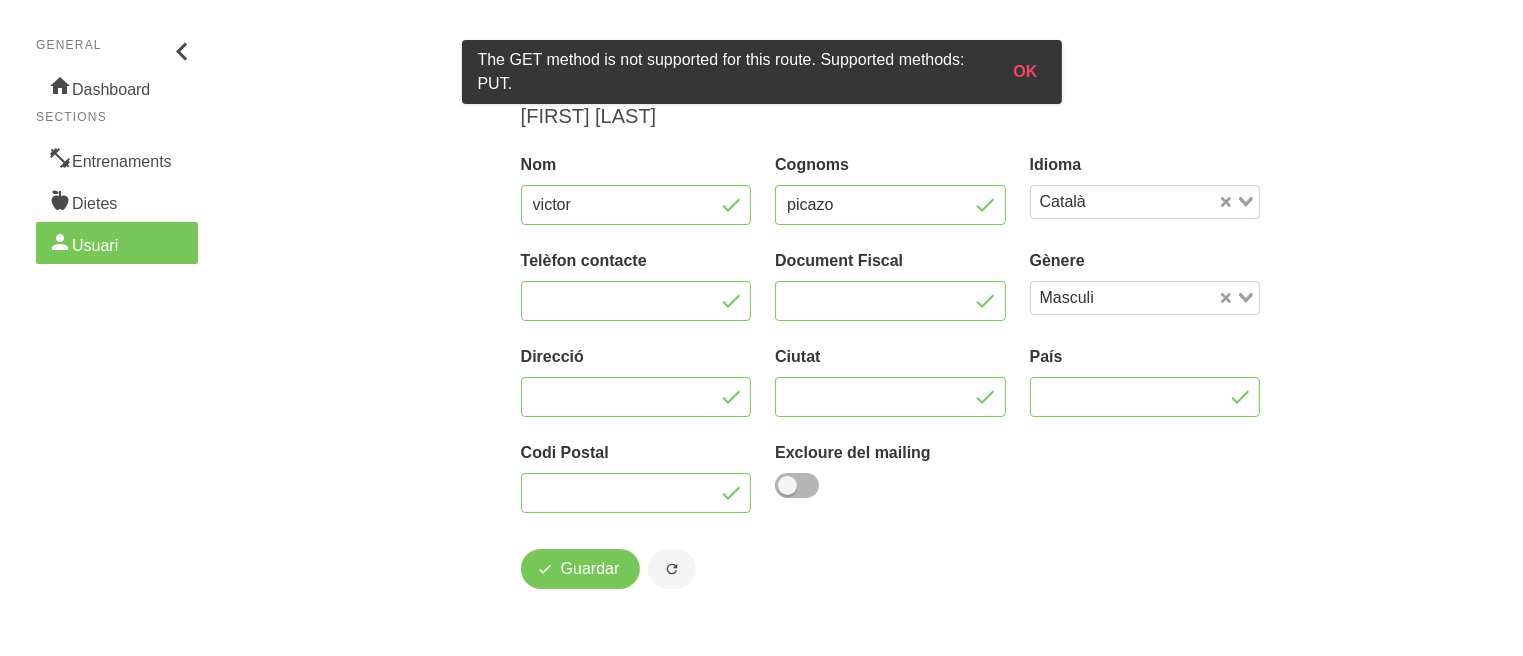 click on "General
Dashboard
Sections
Entrenaments
Dietes
Usuari" at bounding box center [117, 326] 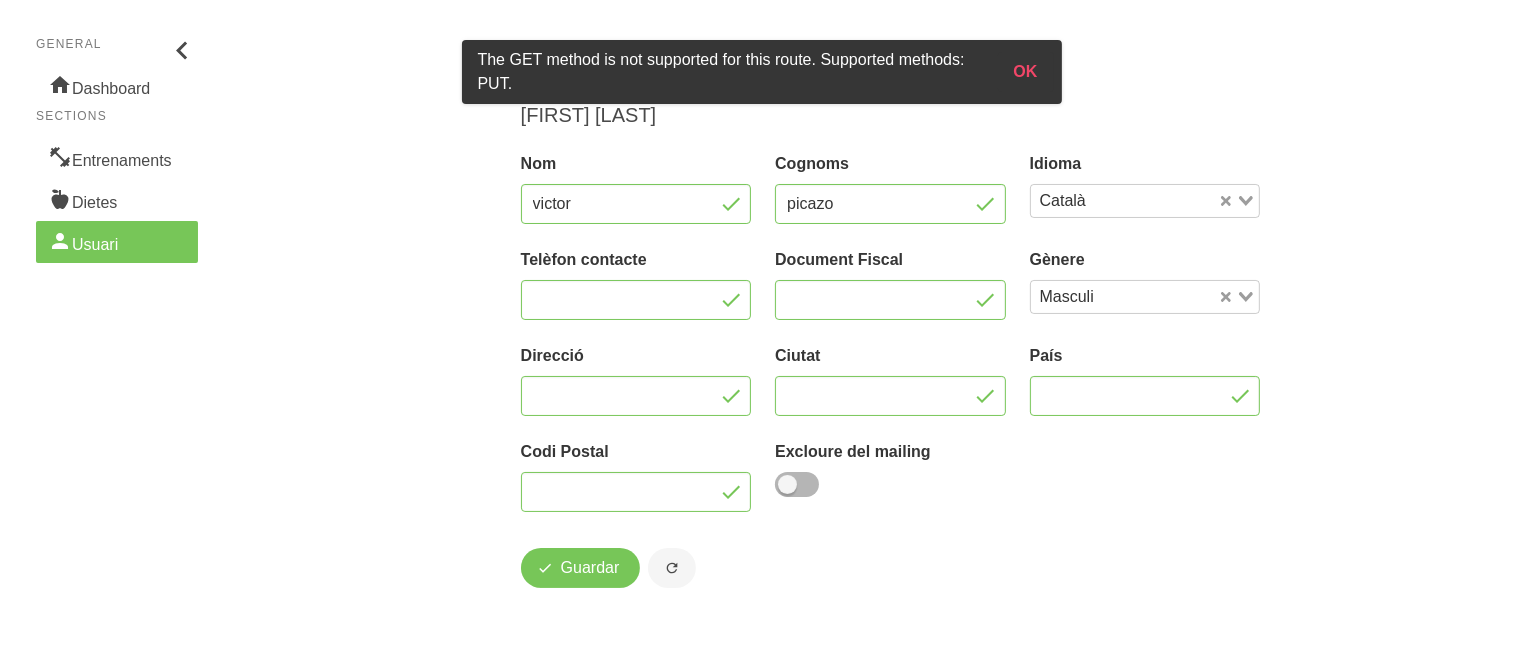 scroll, scrollTop: 0, scrollLeft: 0, axis: both 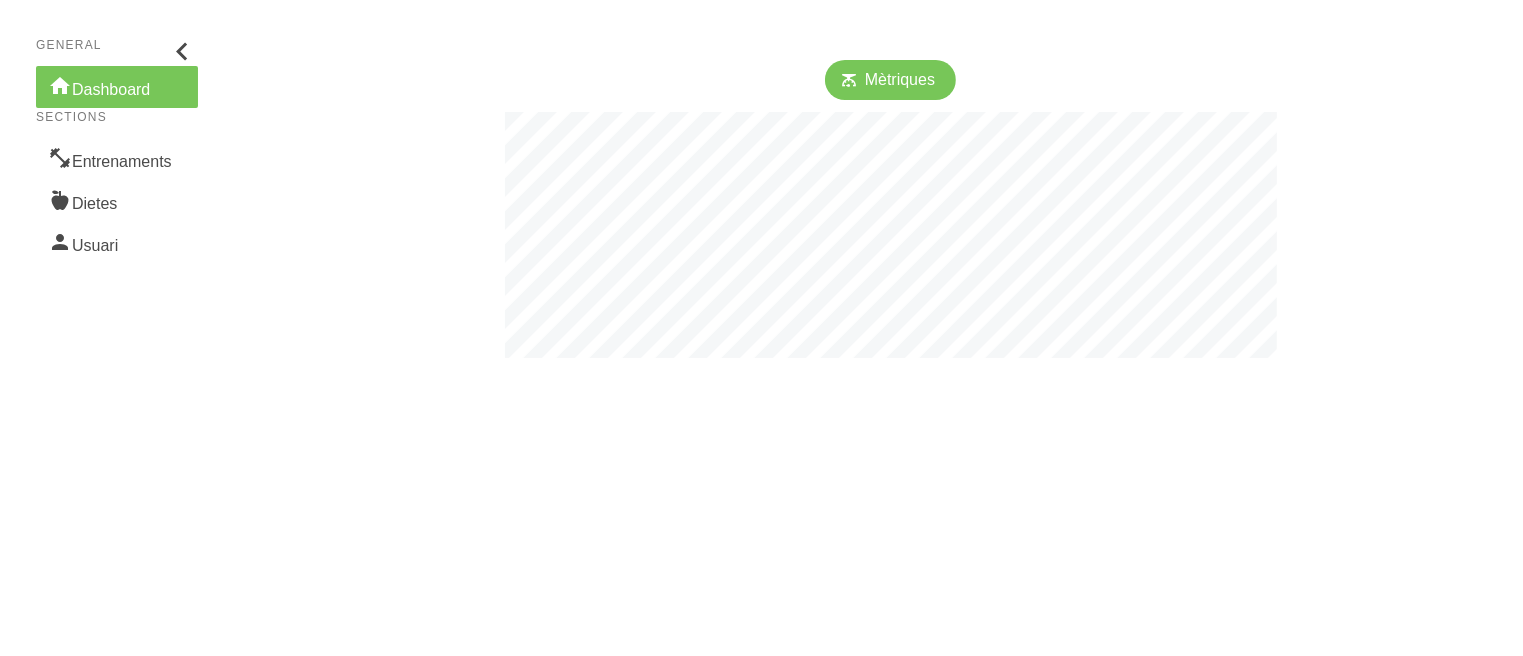 click on "General" at bounding box center (117, 45) 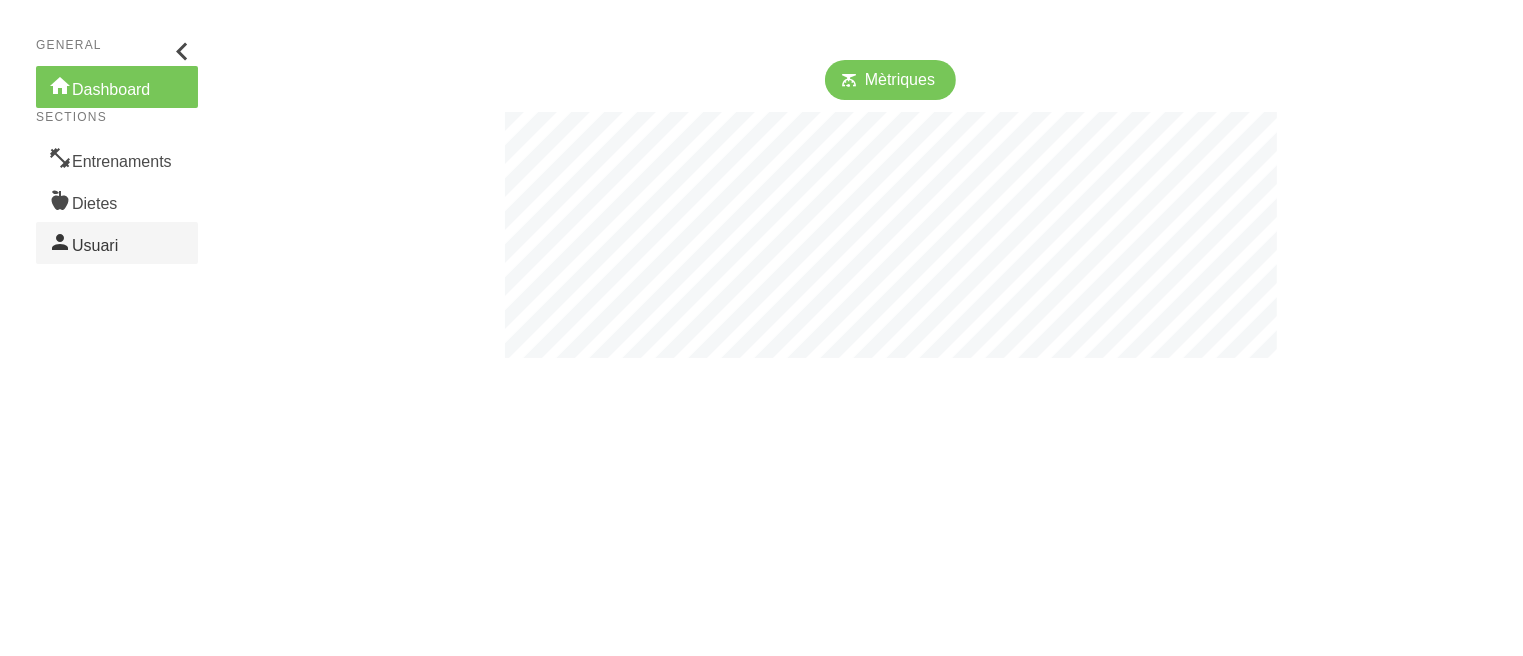 click on "Usuari" at bounding box center [117, 243] 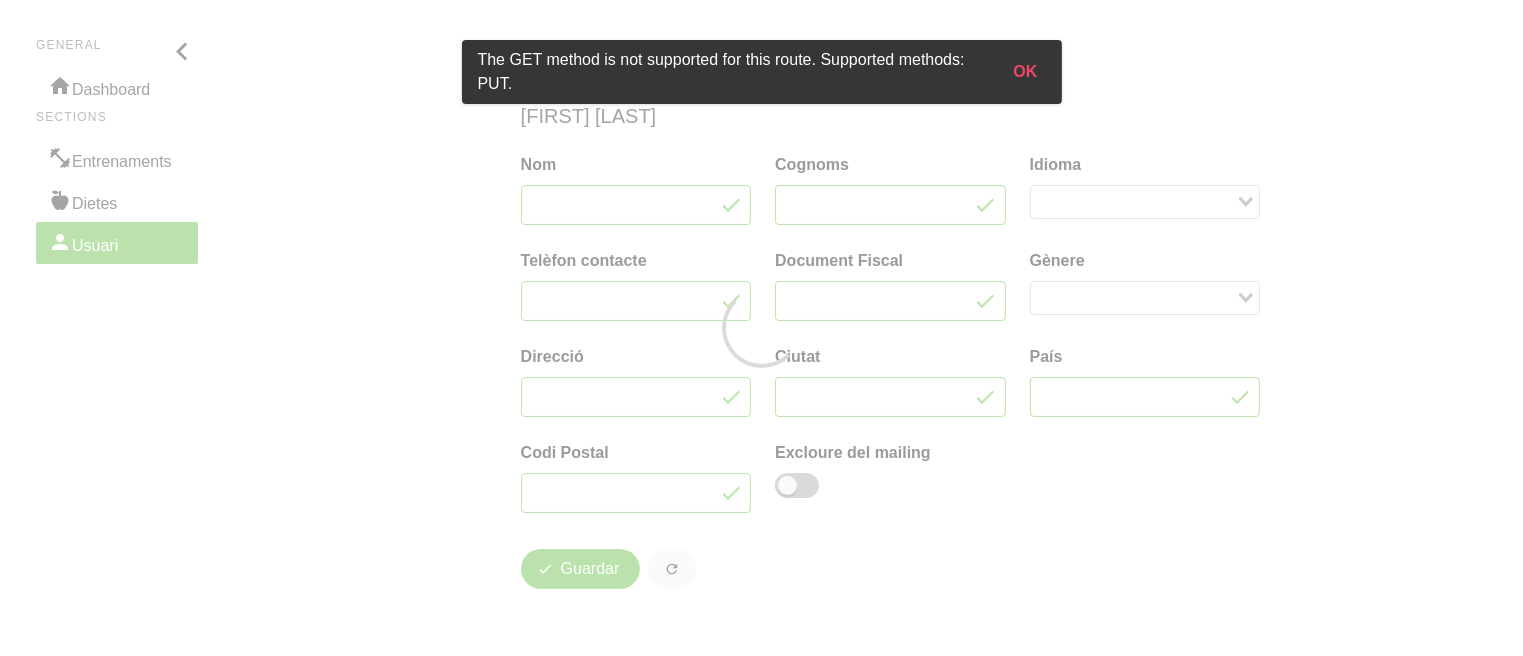 type on "victor" 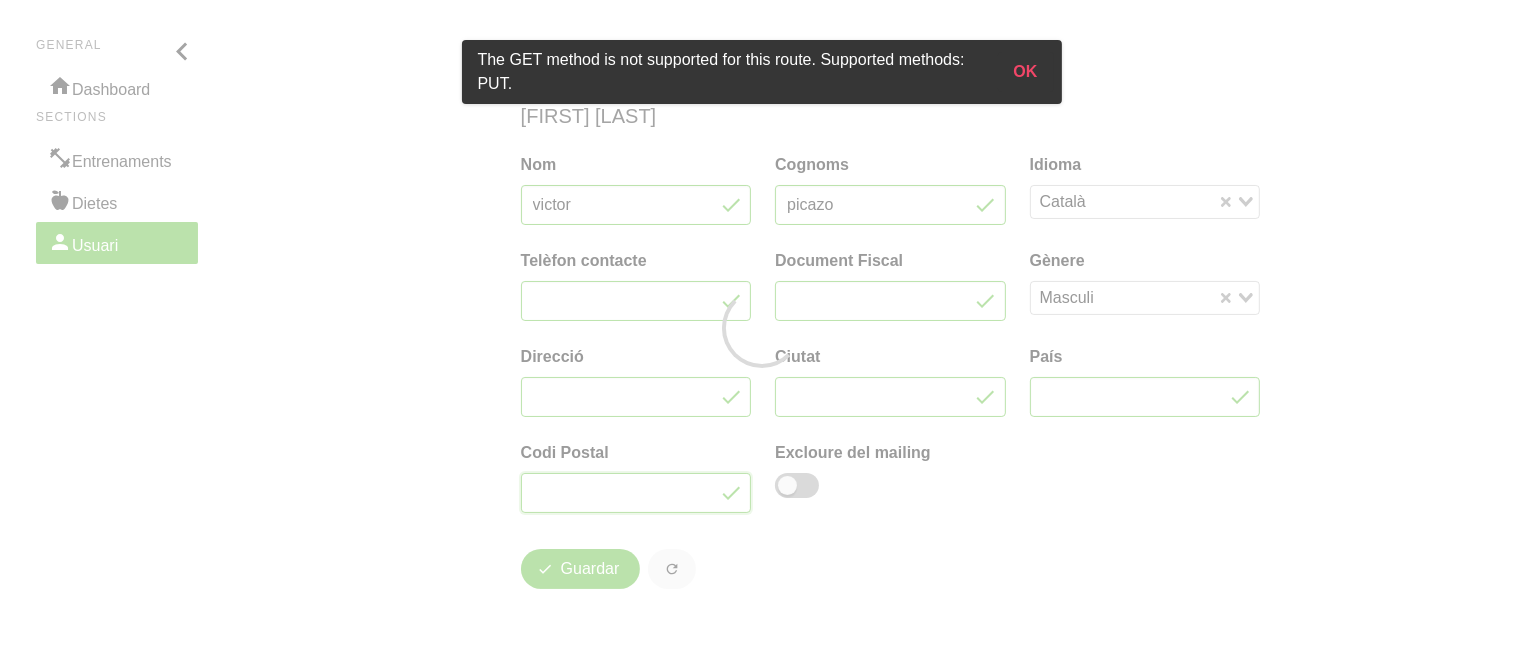 type on "[EMAIL]" 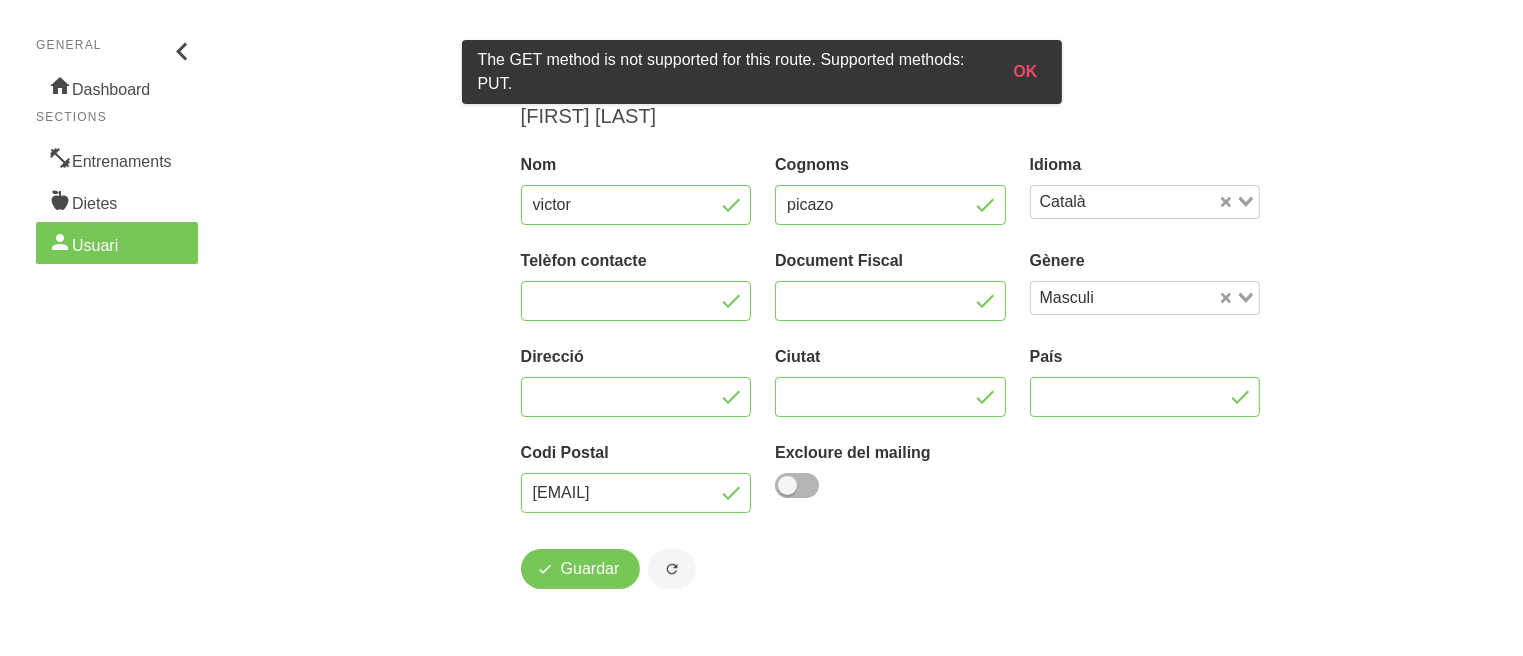 type 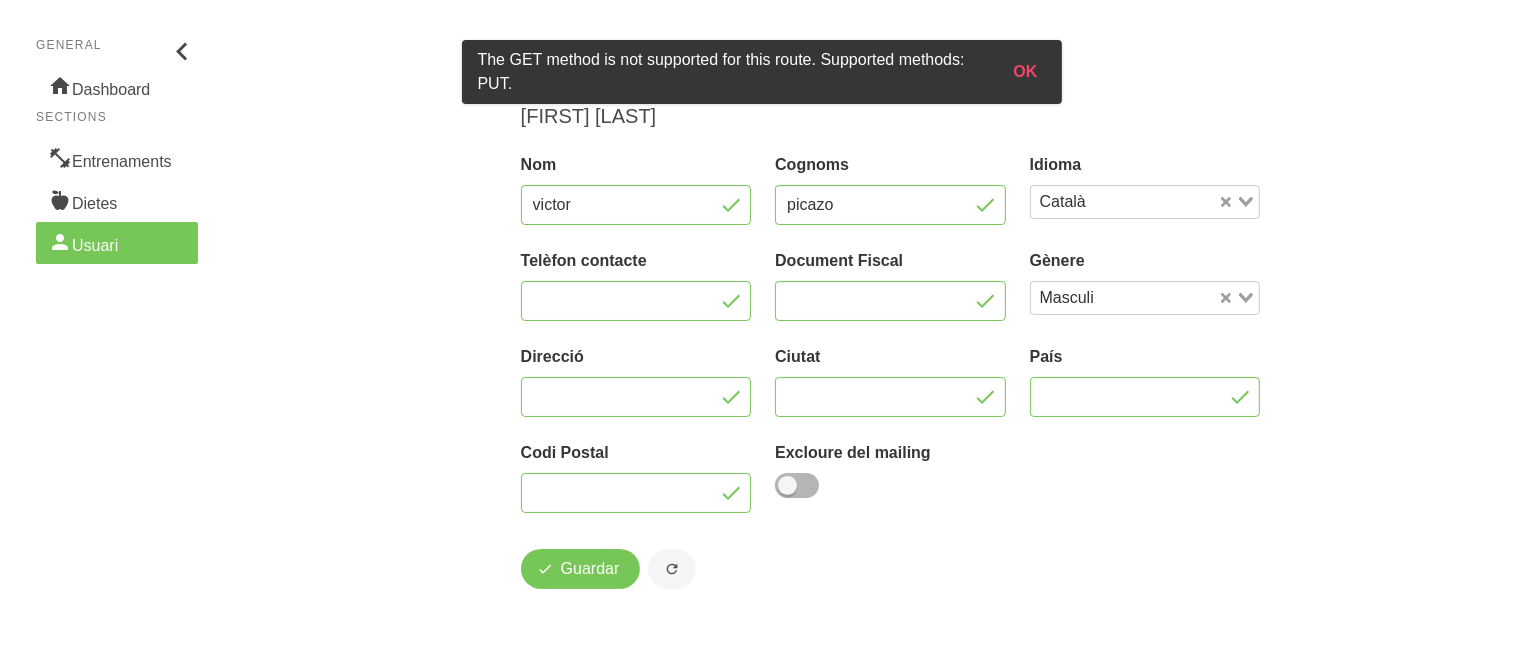 click on "Perfil Contrasenya Dispositius Estat Tancar sessió [FIRST] [LAST]
Nom [FIRST]
Cognoms [LAST]
Idioma
Català Loading... Telèfon contacte Document Fiscal Gènere Masculí Loading... Direcció [CITY] [COUNTRY] [POSTAL_CODE] Excloure del mailing Guardar Eliminar Contrasenya Guardar Eliminar" at bounding box center (890, 326) 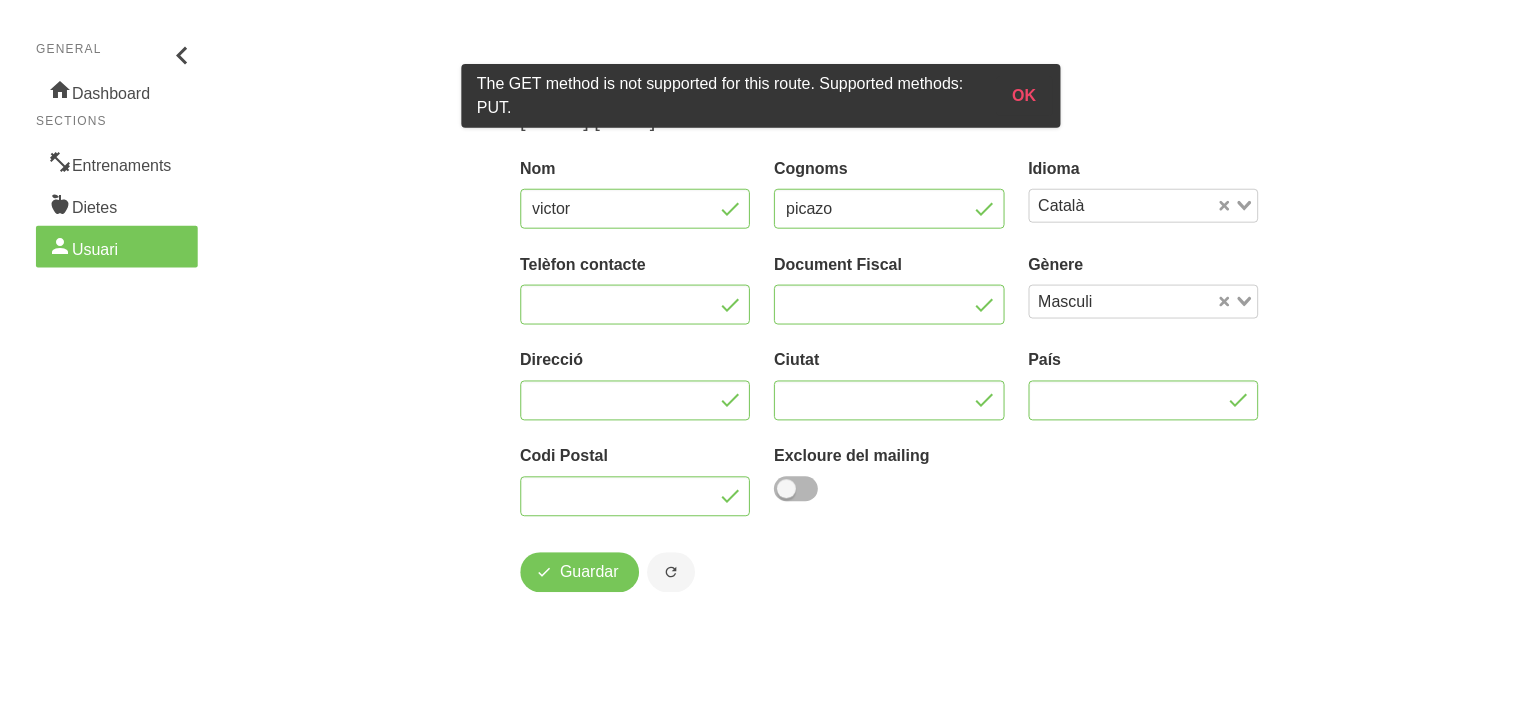 scroll, scrollTop: 0, scrollLeft: 0, axis: both 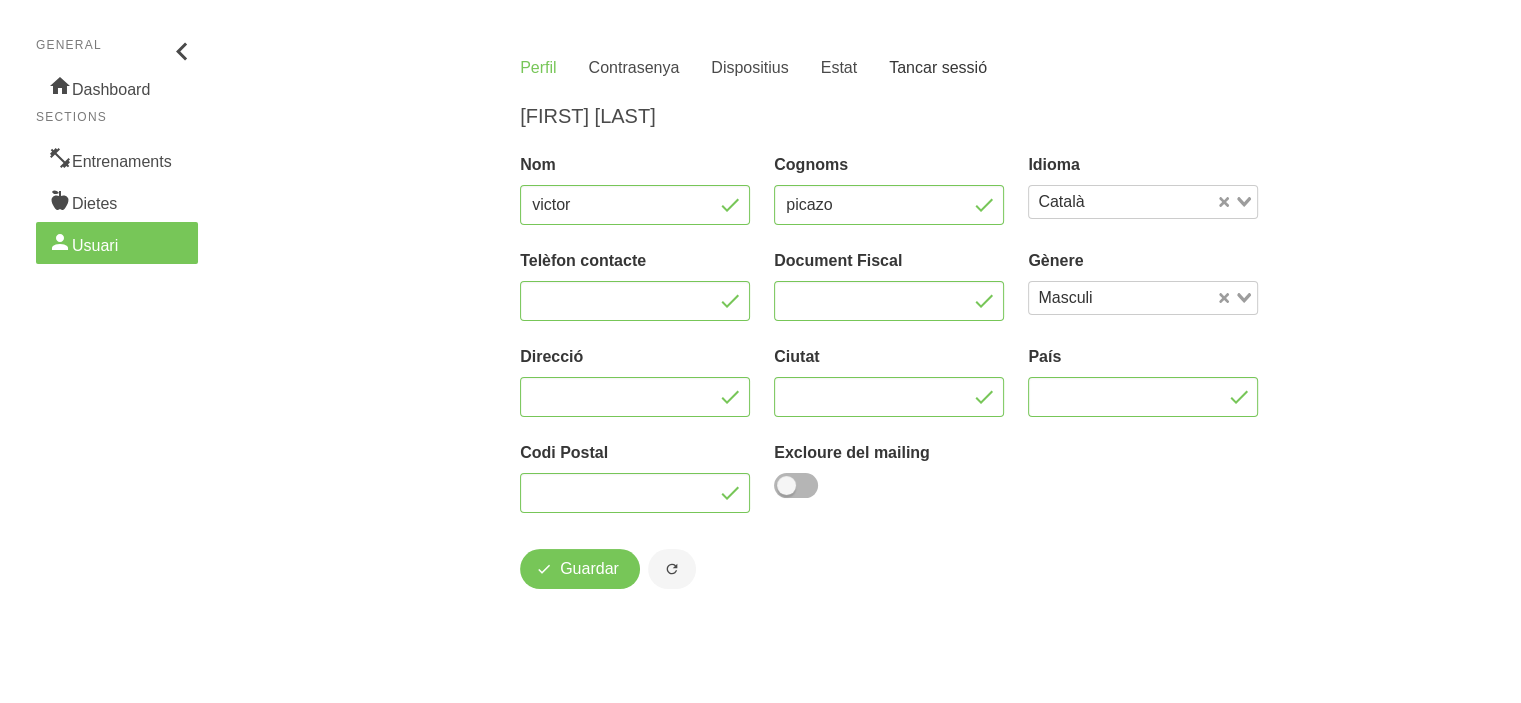click on "Tancar sessió" at bounding box center (938, 68) 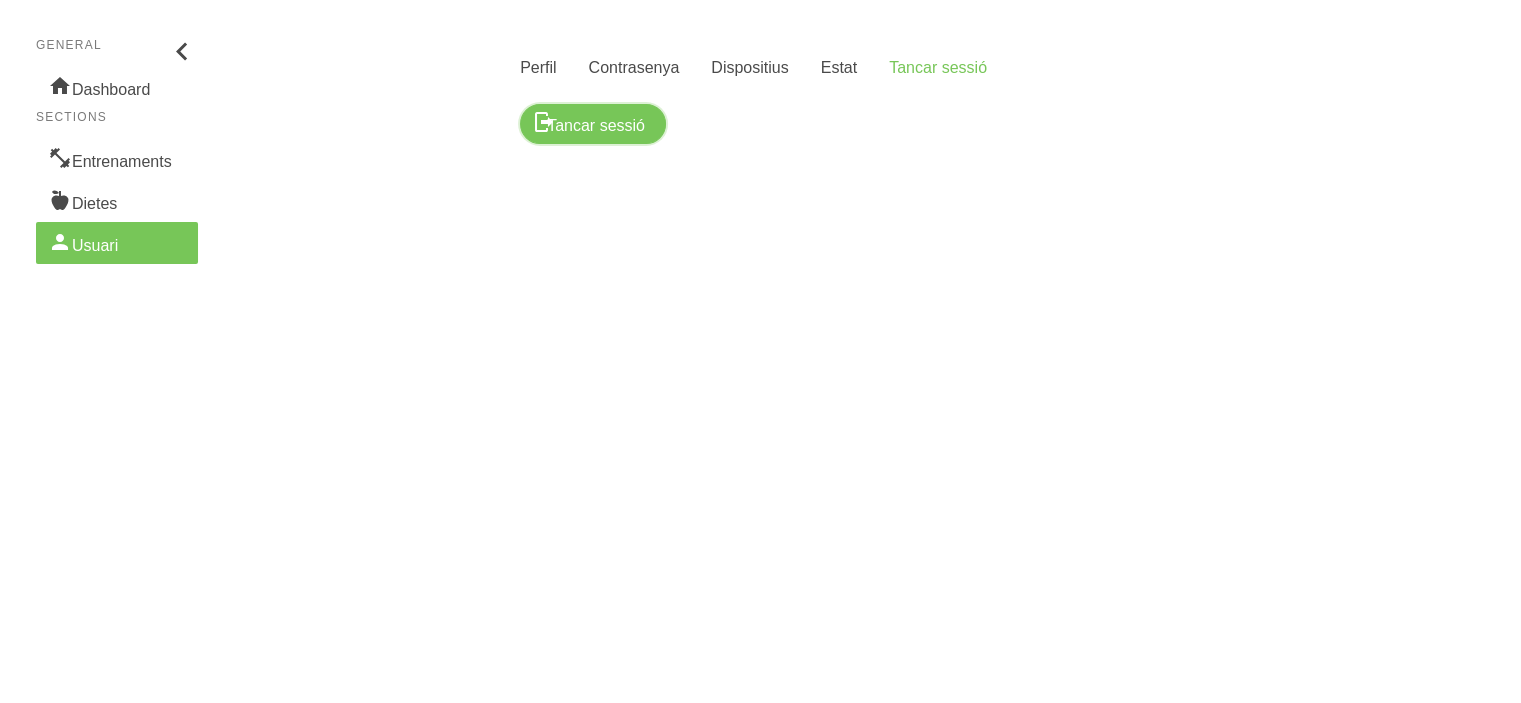 click on "Tancar sessió" at bounding box center (593, 124) 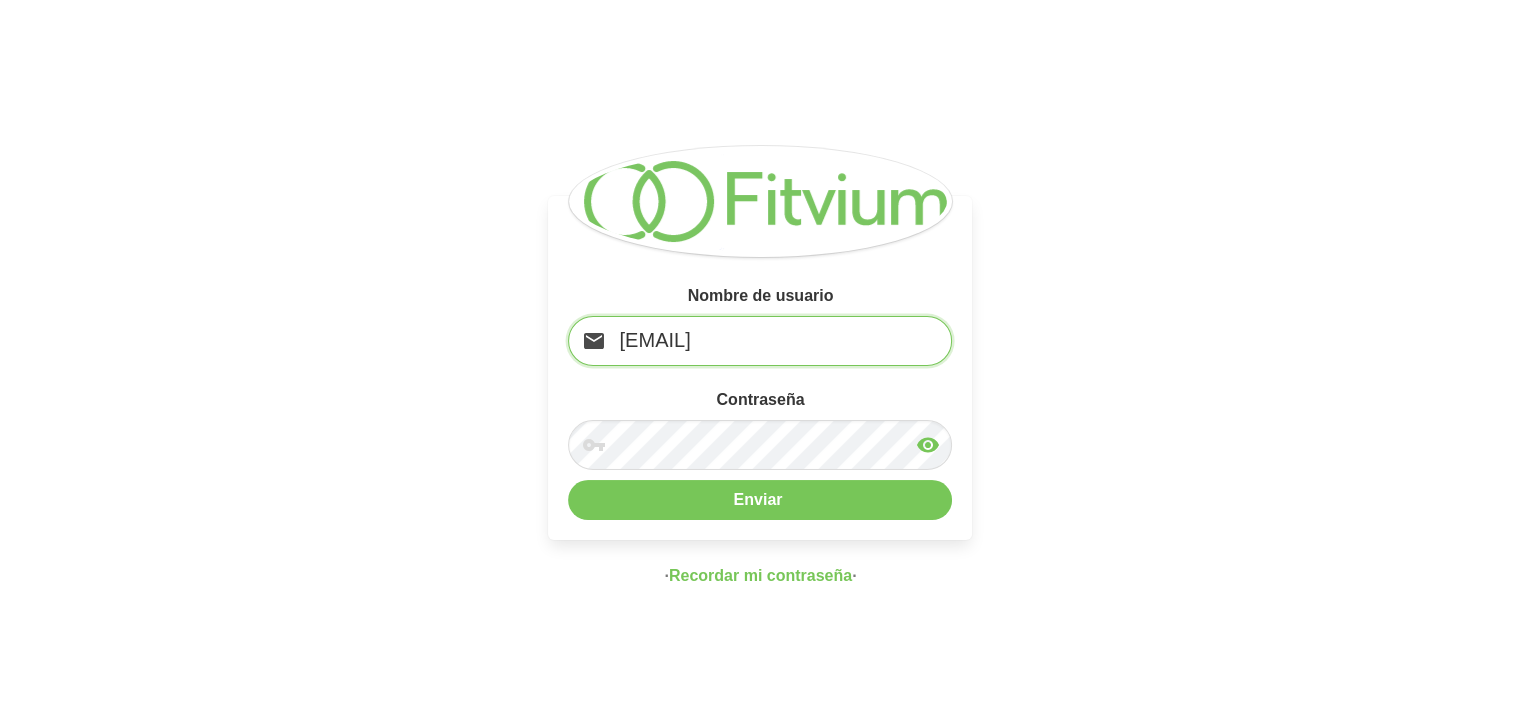 click on "[EMAIL]" at bounding box center (760, 341) 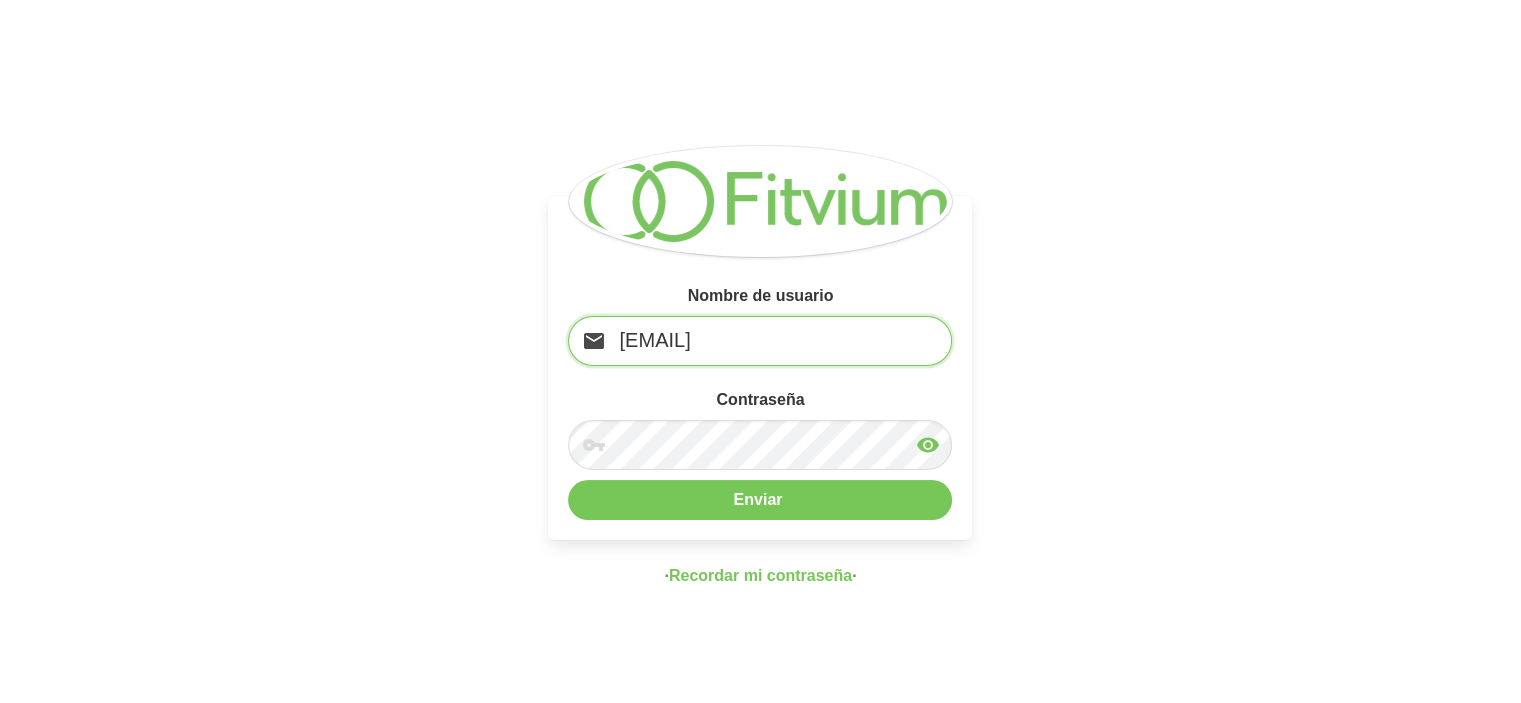 type on "[EMAIL]" 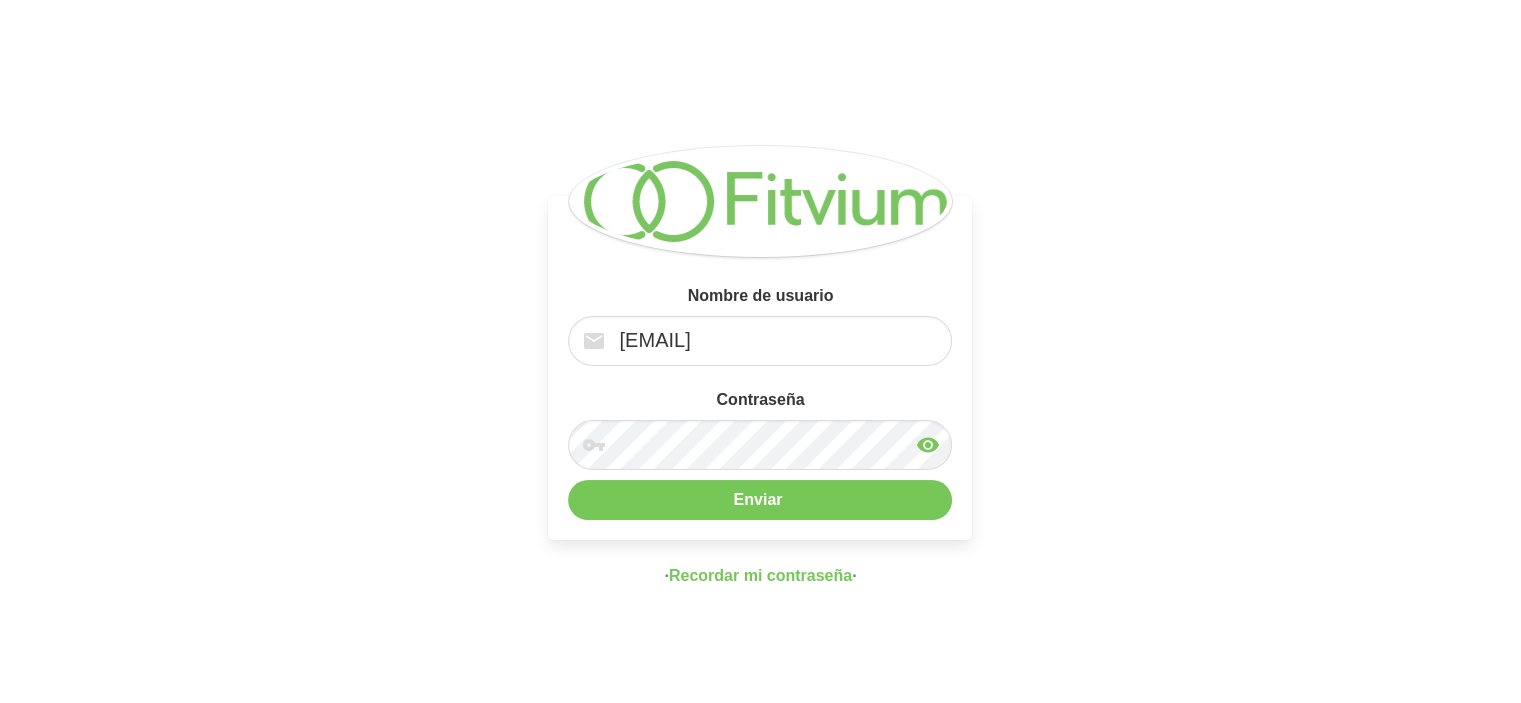 click at bounding box center (927, 445) 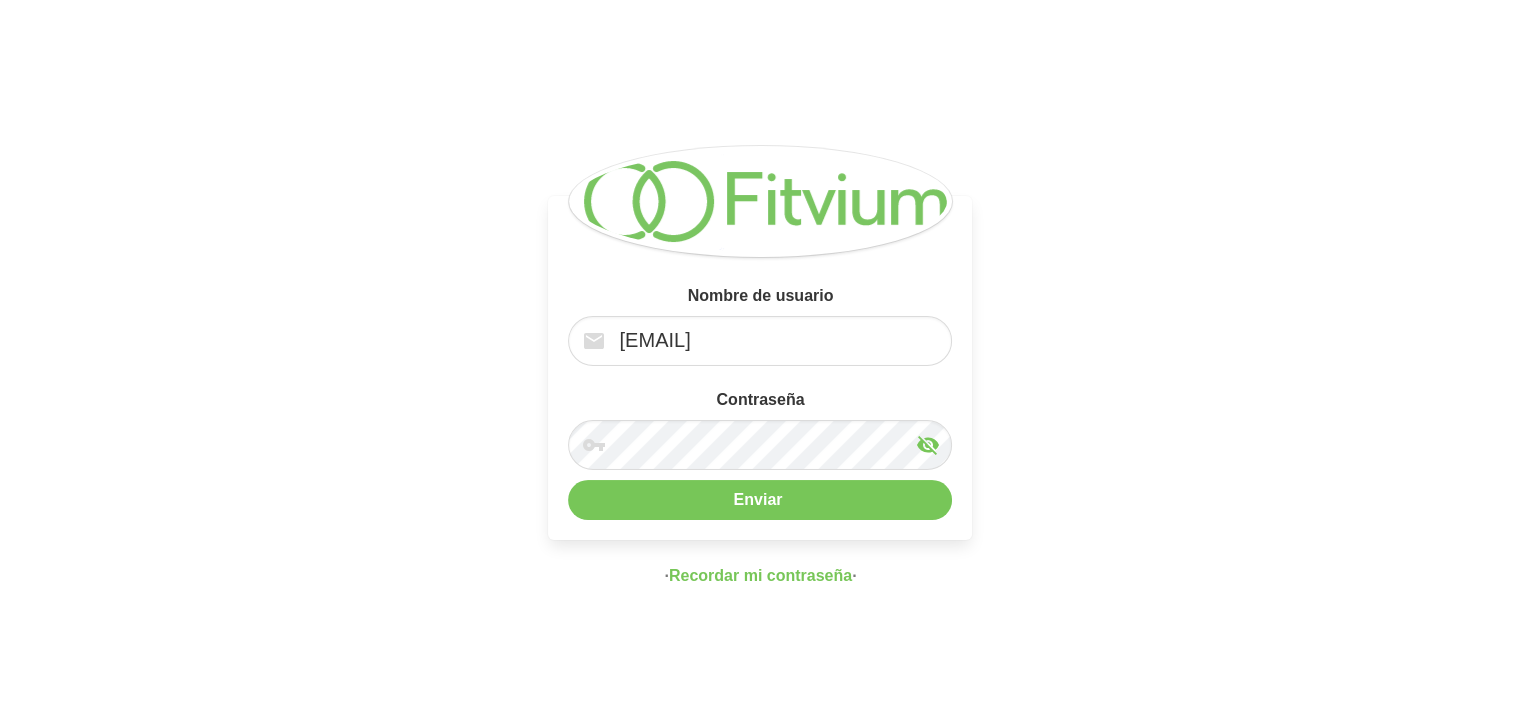 click at bounding box center [927, 445] 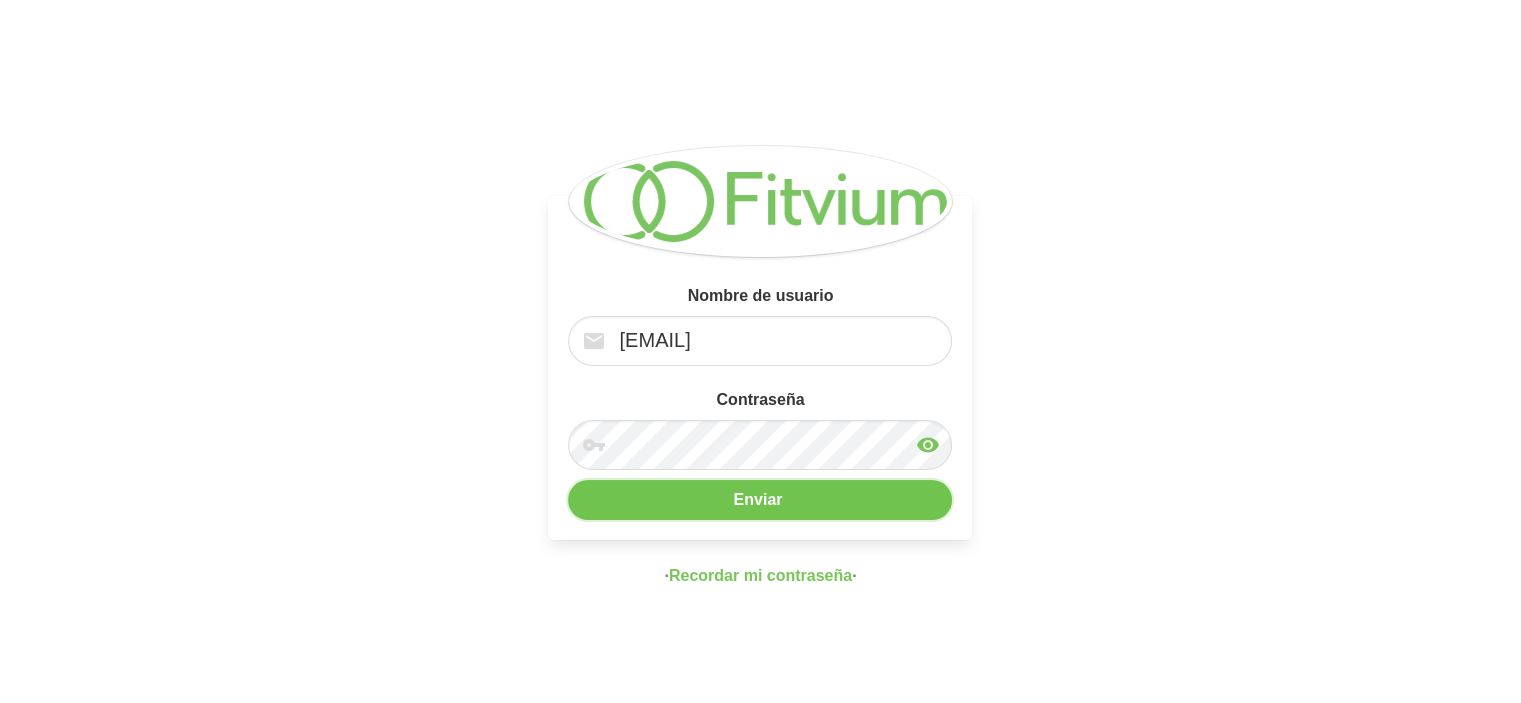click on "Enviar" at bounding box center (760, 500) 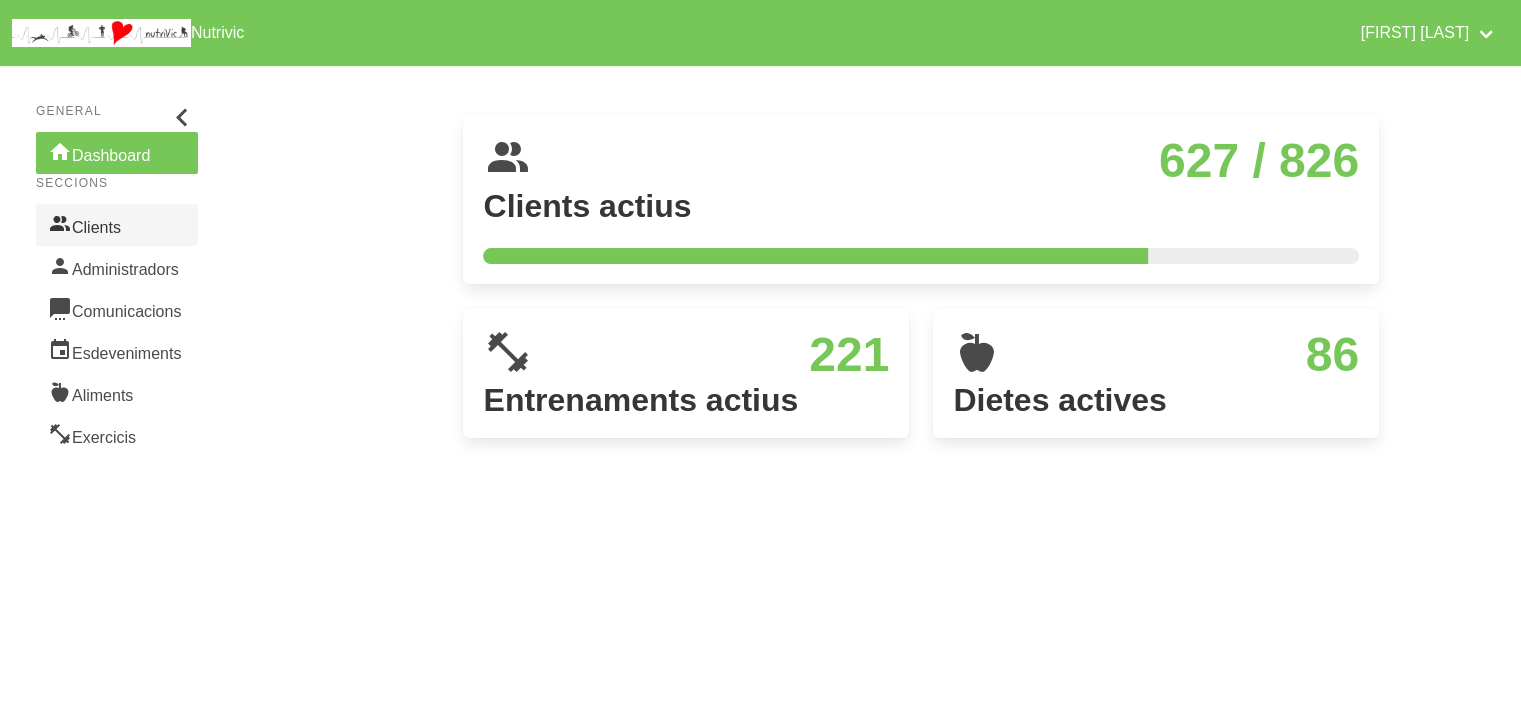 click on "Clients" at bounding box center (117, 225) 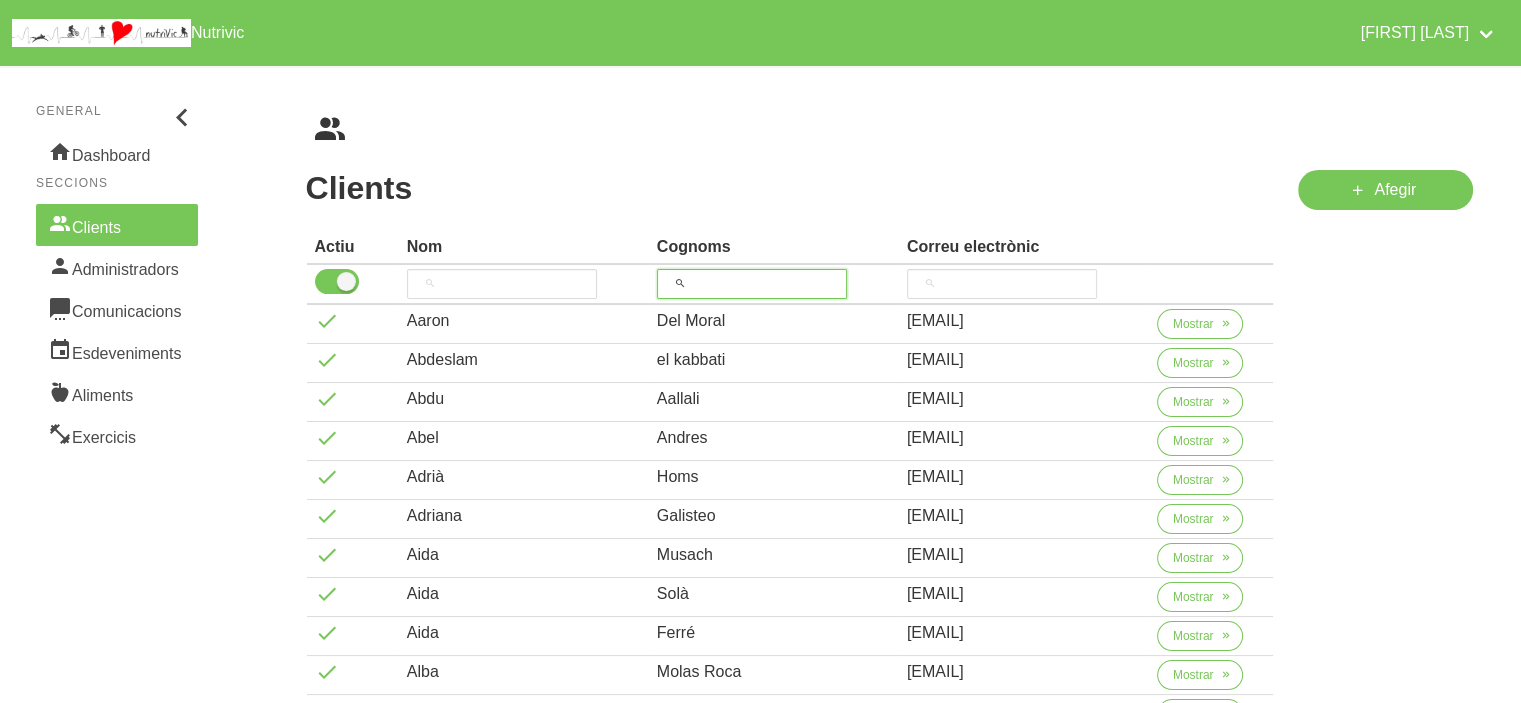 click at bounding box center [752, 284] 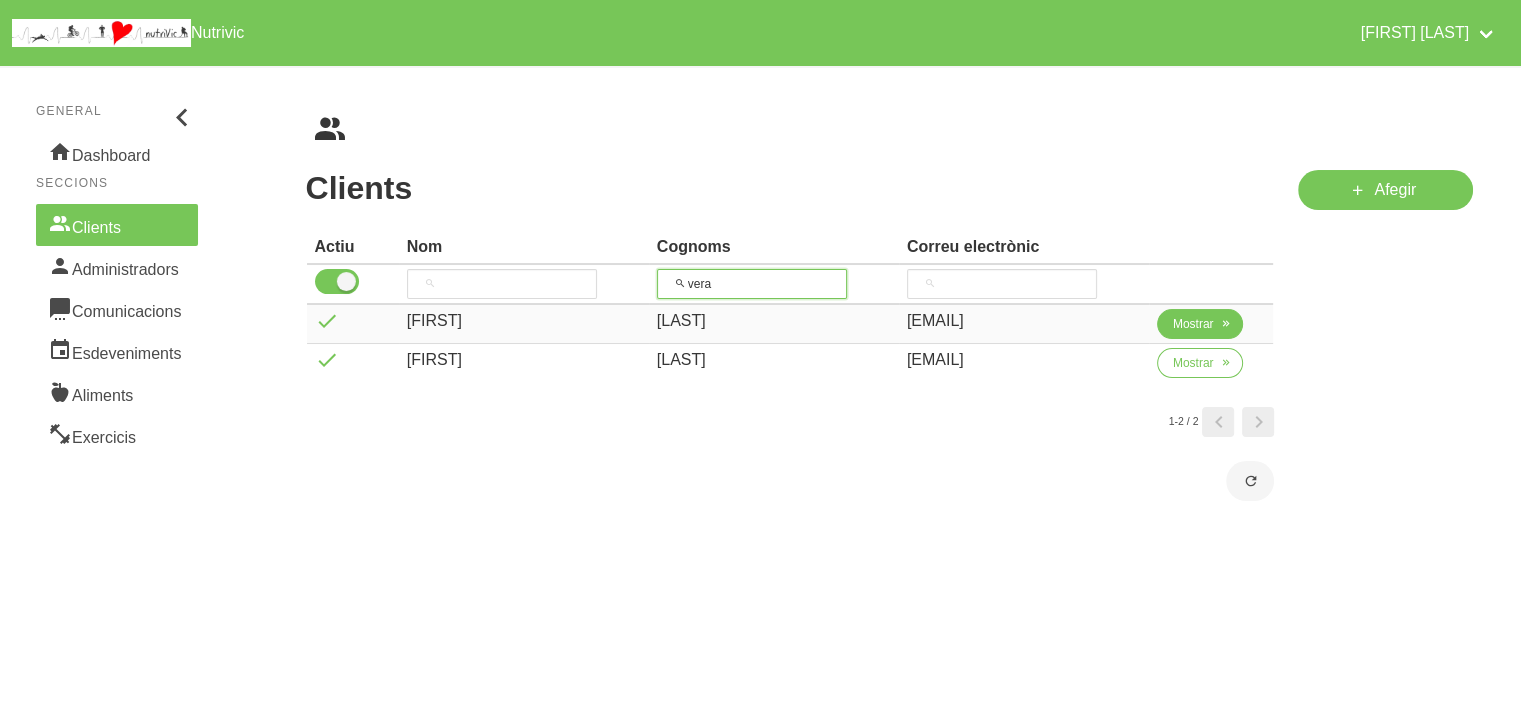 type on "vera" 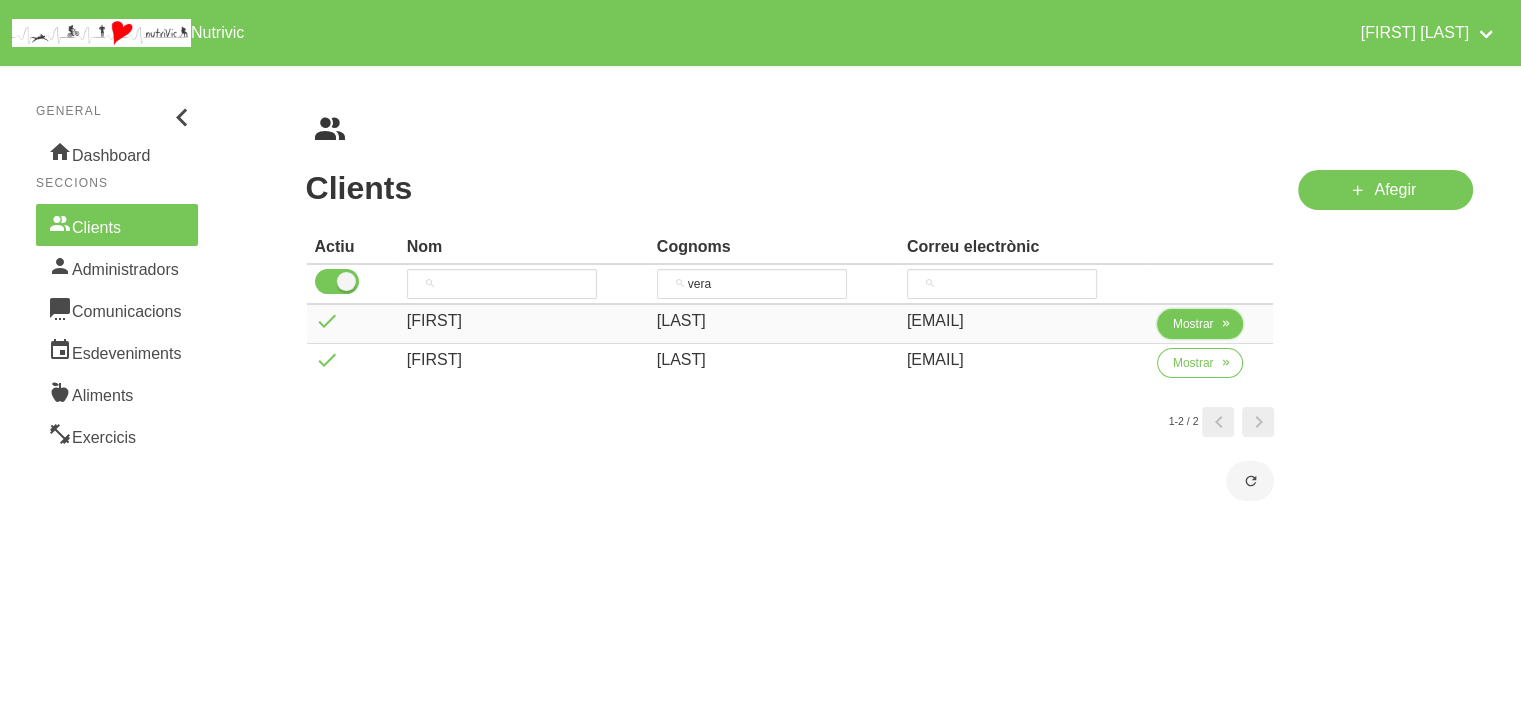 click on "Mostrar" at bounding box center (1193, 324) 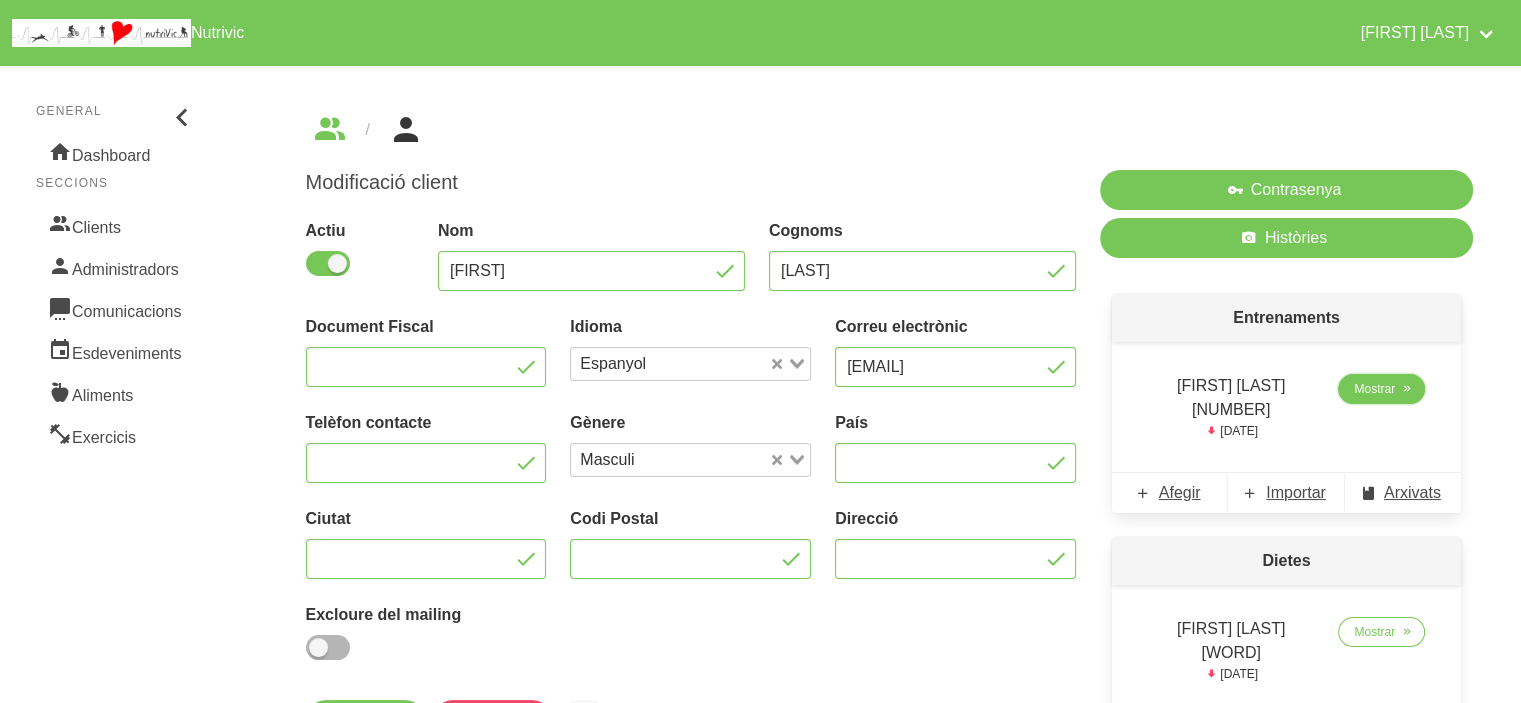 click on "Mostrar" at bounding box center (1374, 389) 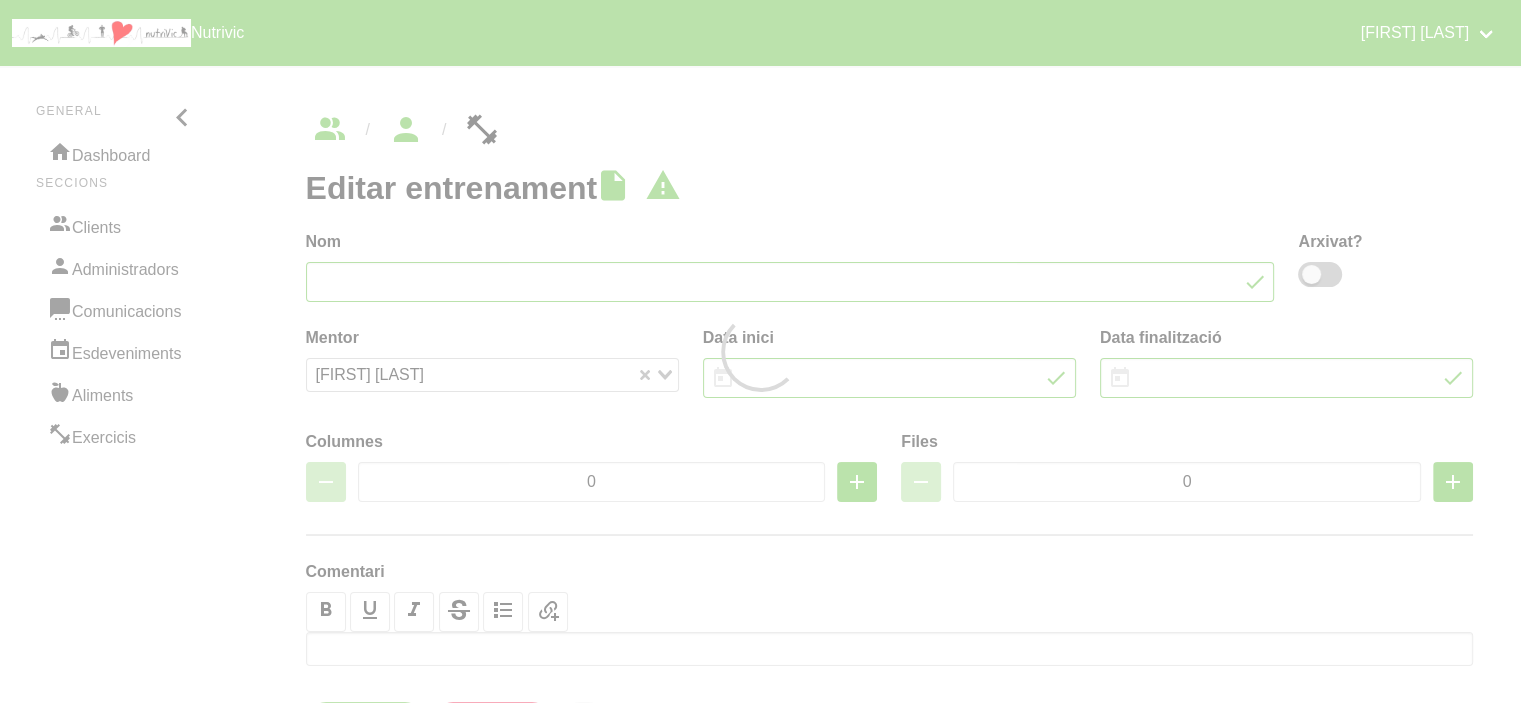 type on "[FIRST] [LAST] [NUMBER]" 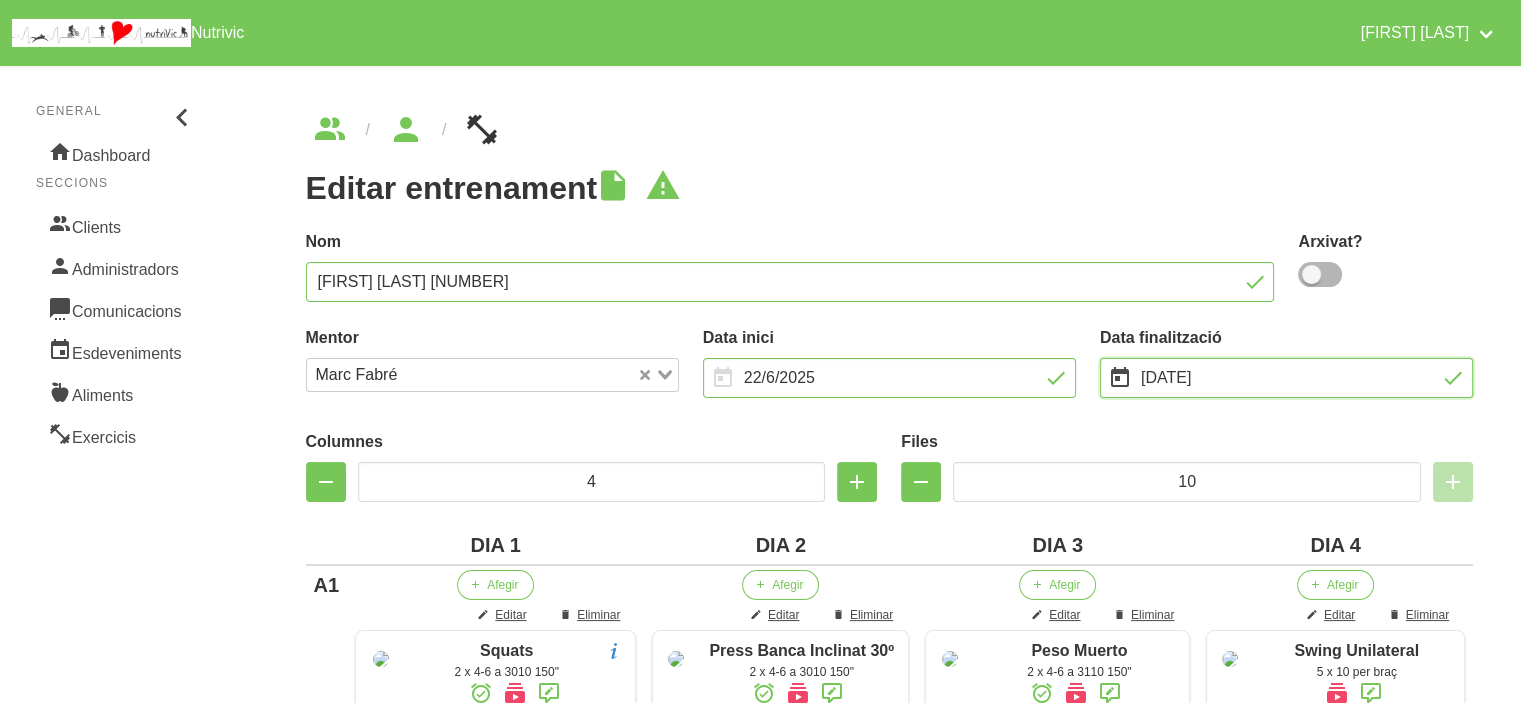 click on "[DATE]" at bounding box center [1286, 378] 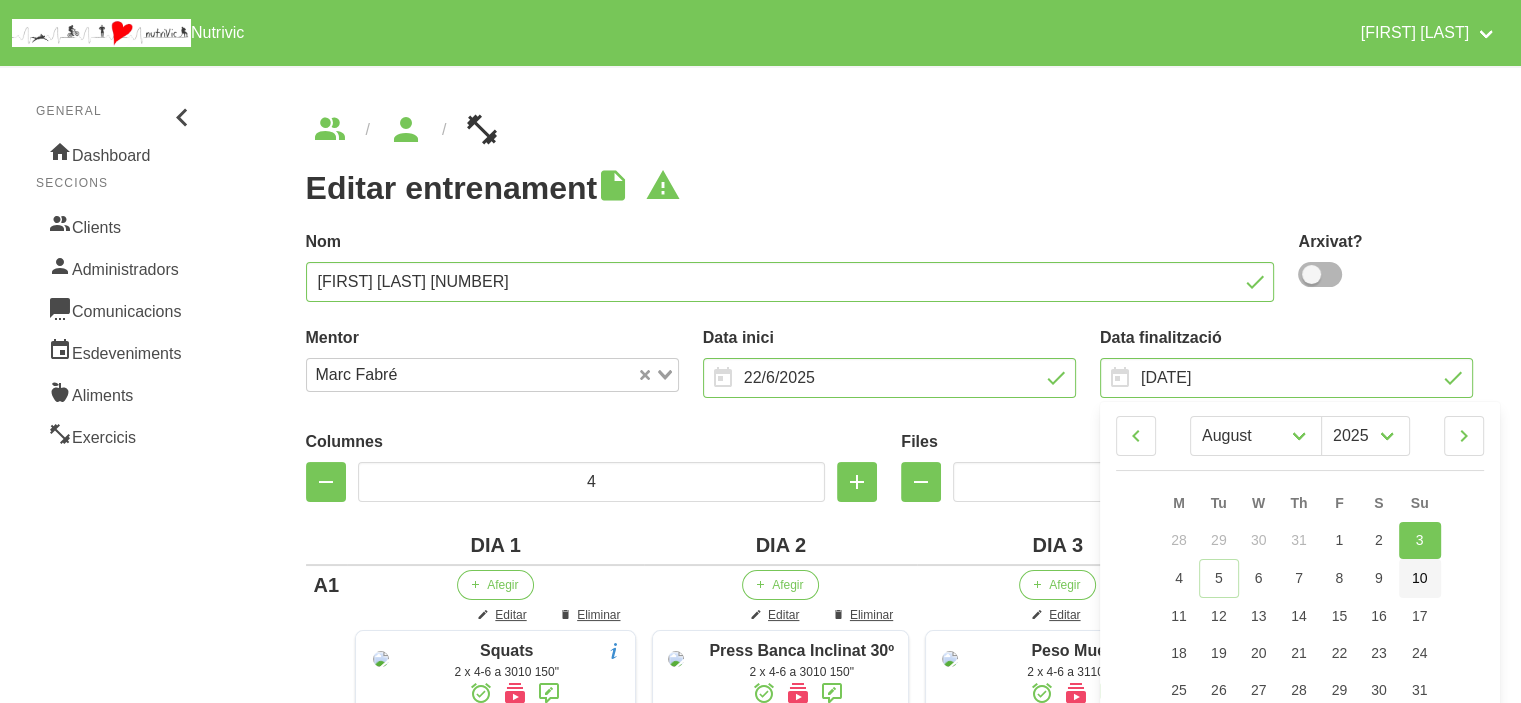 click on "10" at bounding box center (1420, 578) 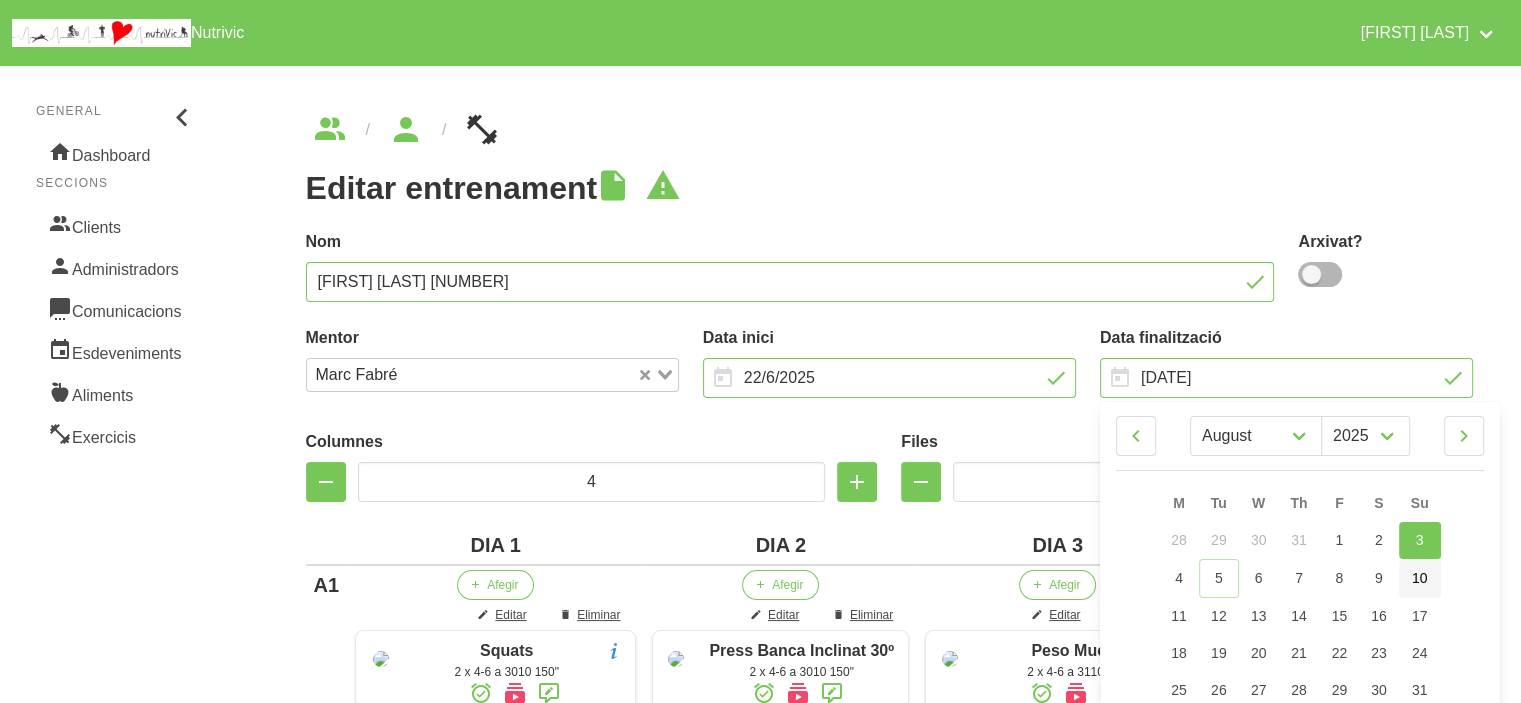 type on "[DATE]" 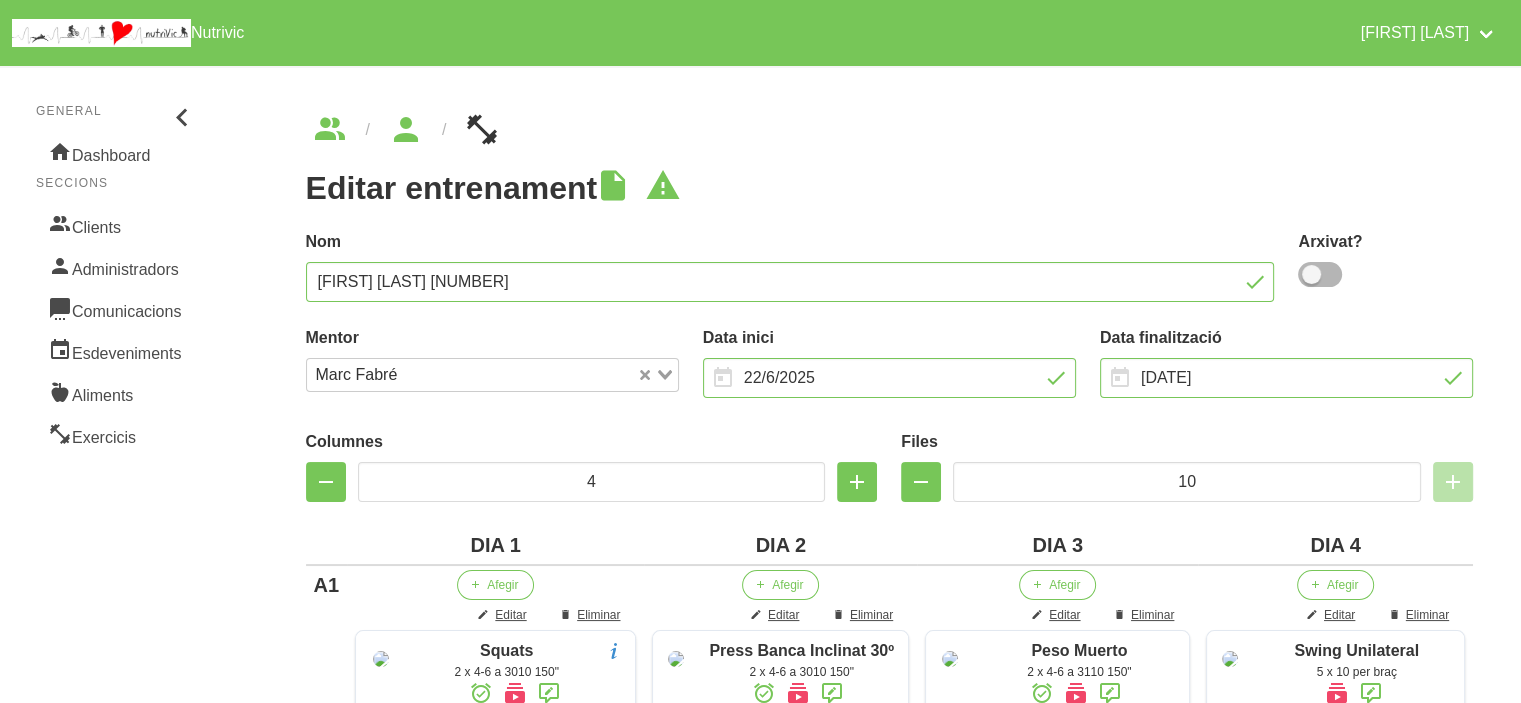 click on "Nom [FIRST] [LAST] [NUMBER]" at bounding box center [790, 266] 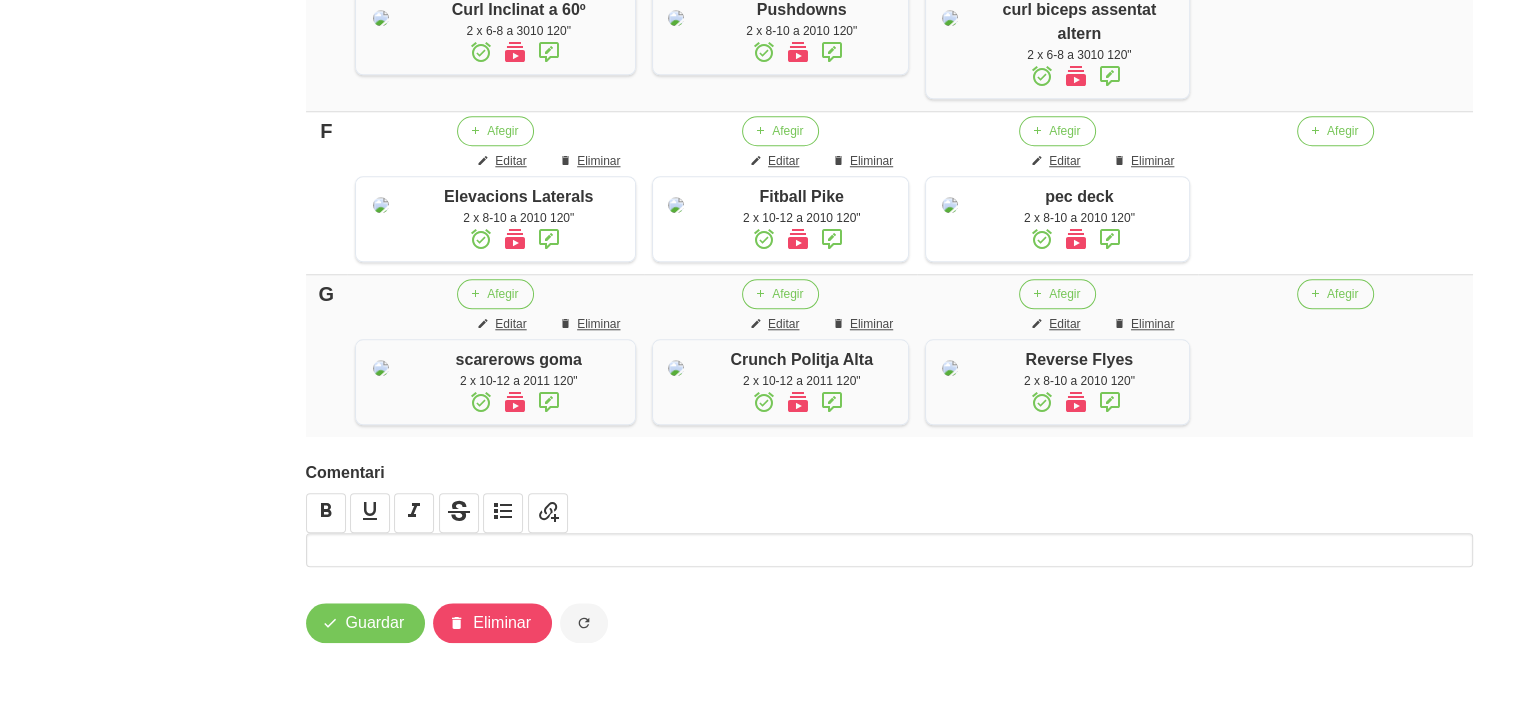 scroll, scrollTop: 2080, scrollLeft: 0, axis: vertical 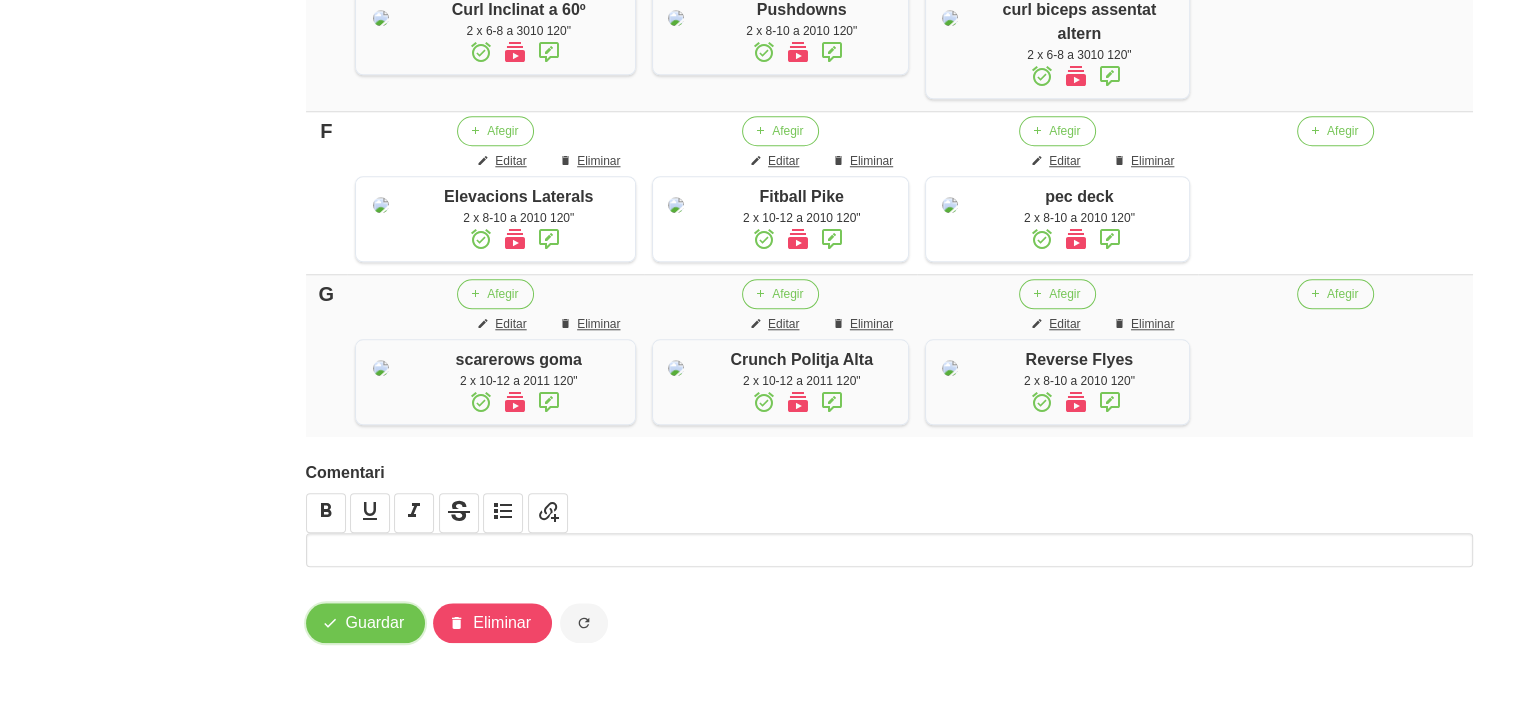 click on "Guardar" at bounding box center (375, 623) 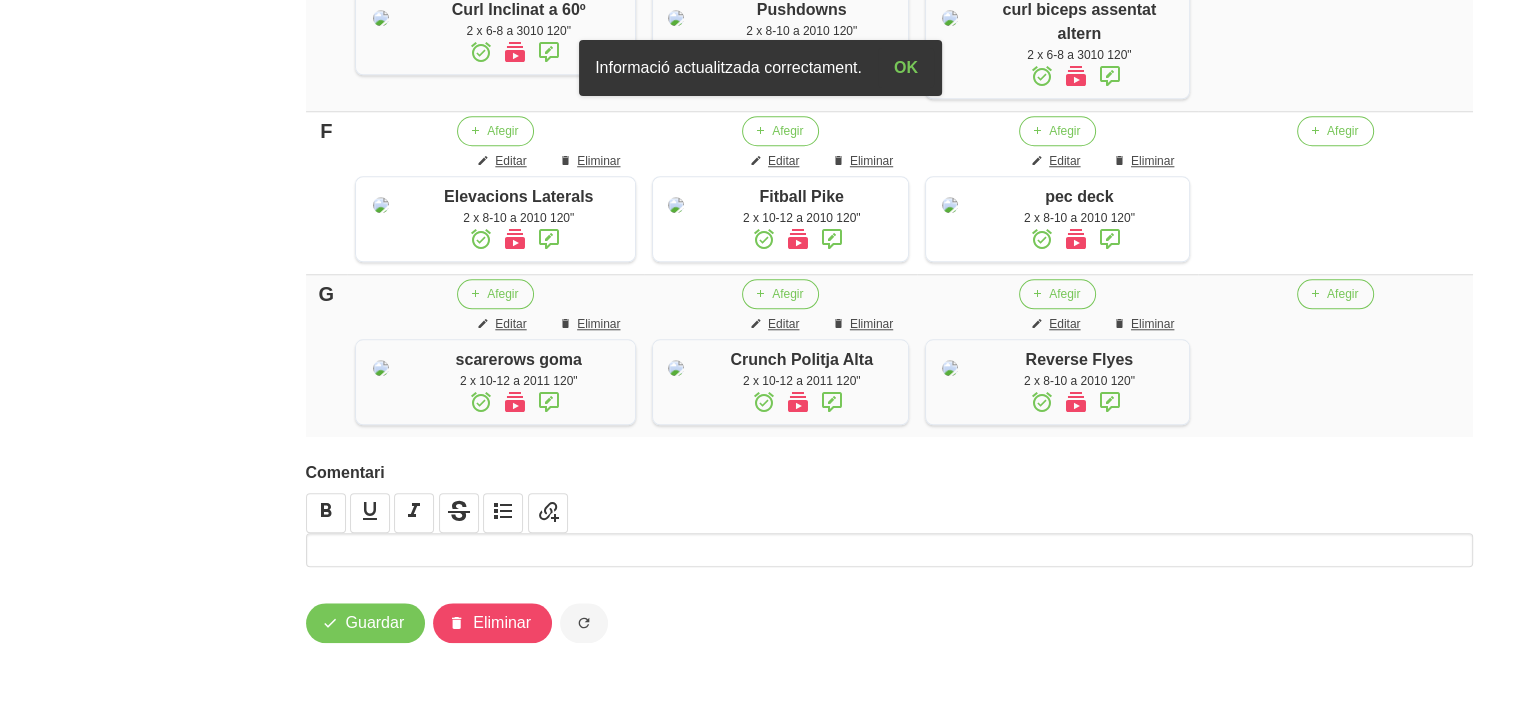 click on "Editar entrenament
false
Nom [FIRST] [LAST] [NUMBER]
Arxivat? Mentor
Marc Fabré Loading... Data inici 22/6/2025
January
February
March
April
May" at bounding box center (890, -525) 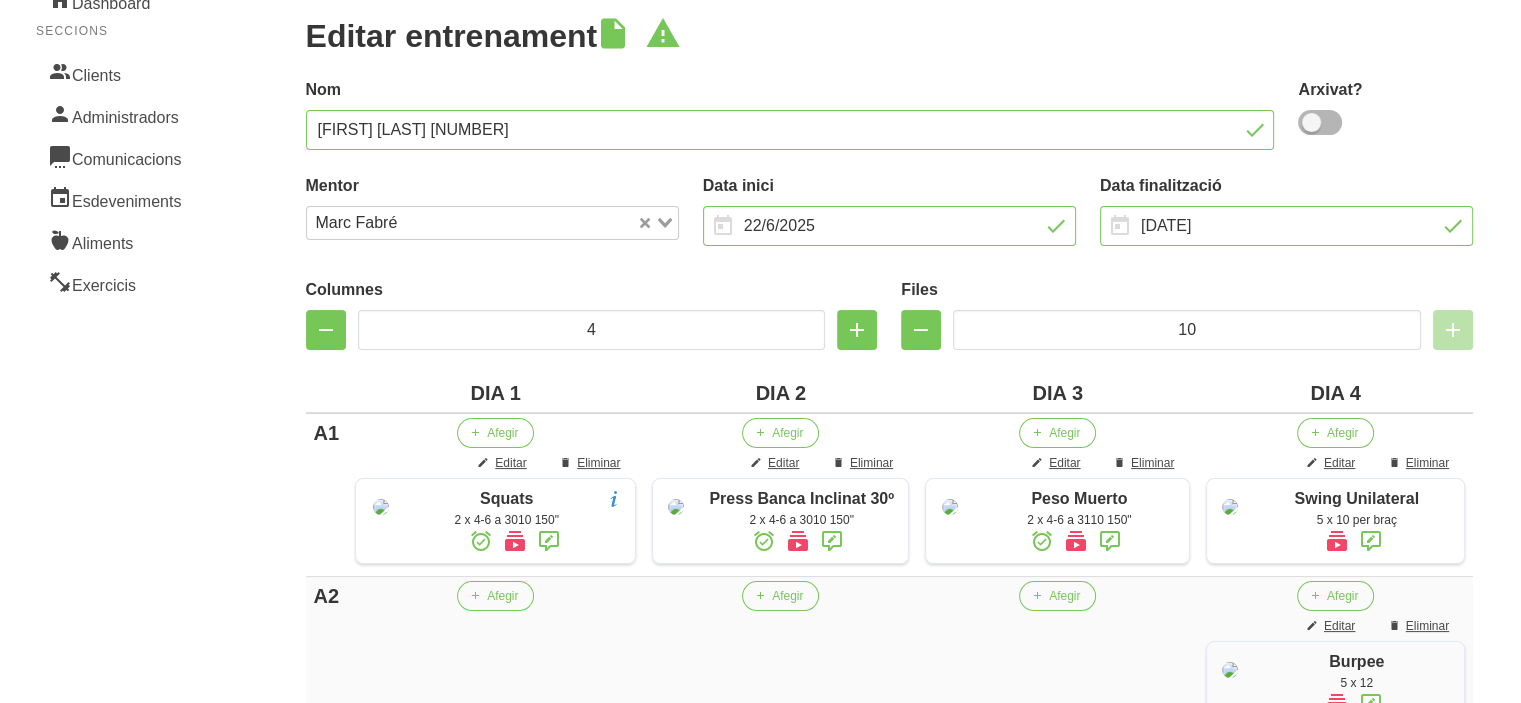 scroll, scrollTop: 0, scrollLeft: 0, axis: both 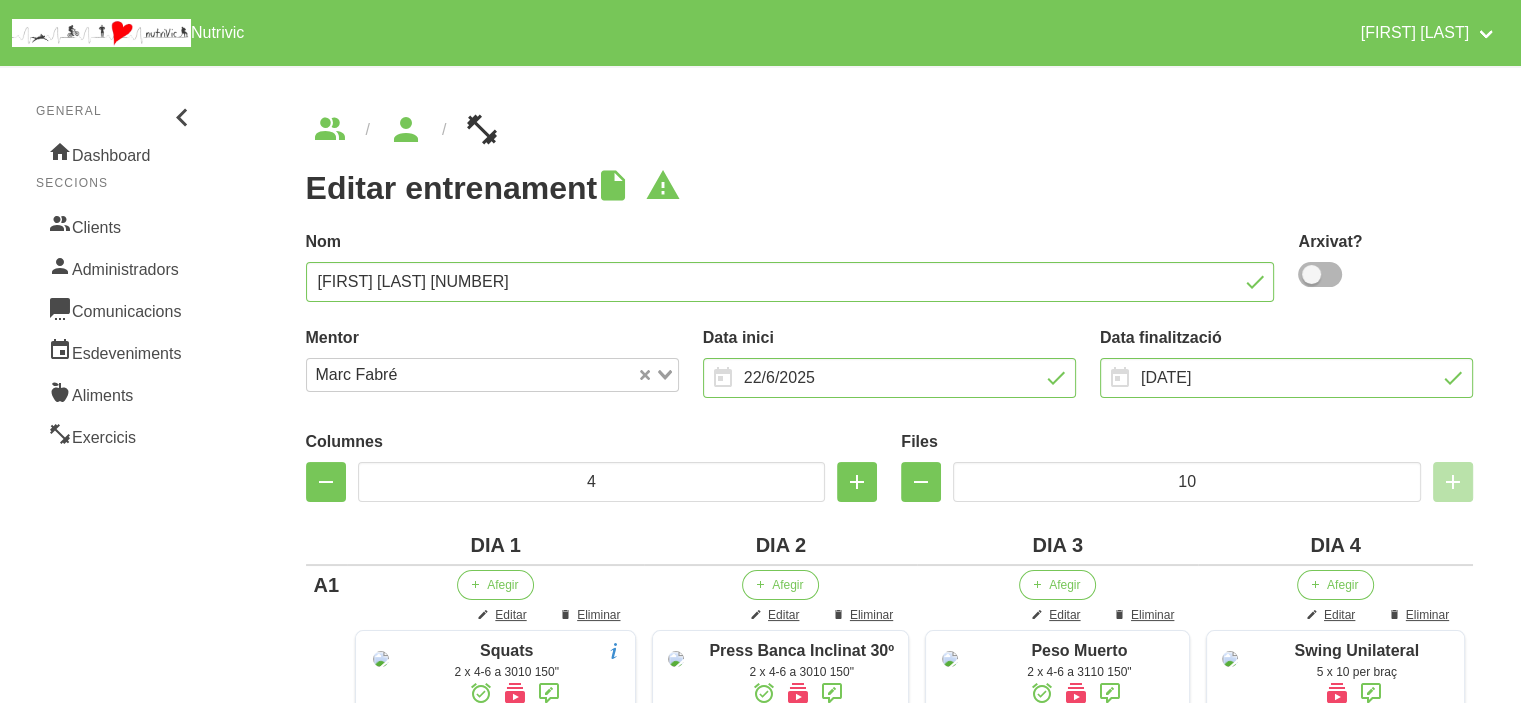 click on "Editar entrenament
false
Nom [FIRST] [LAST] [NUMBER]
Arxivat? Mentor
Marc Fabré Loading... Data inici 22/6/2025
January
February
March
April
May" at bounding box center (890, 1281) 